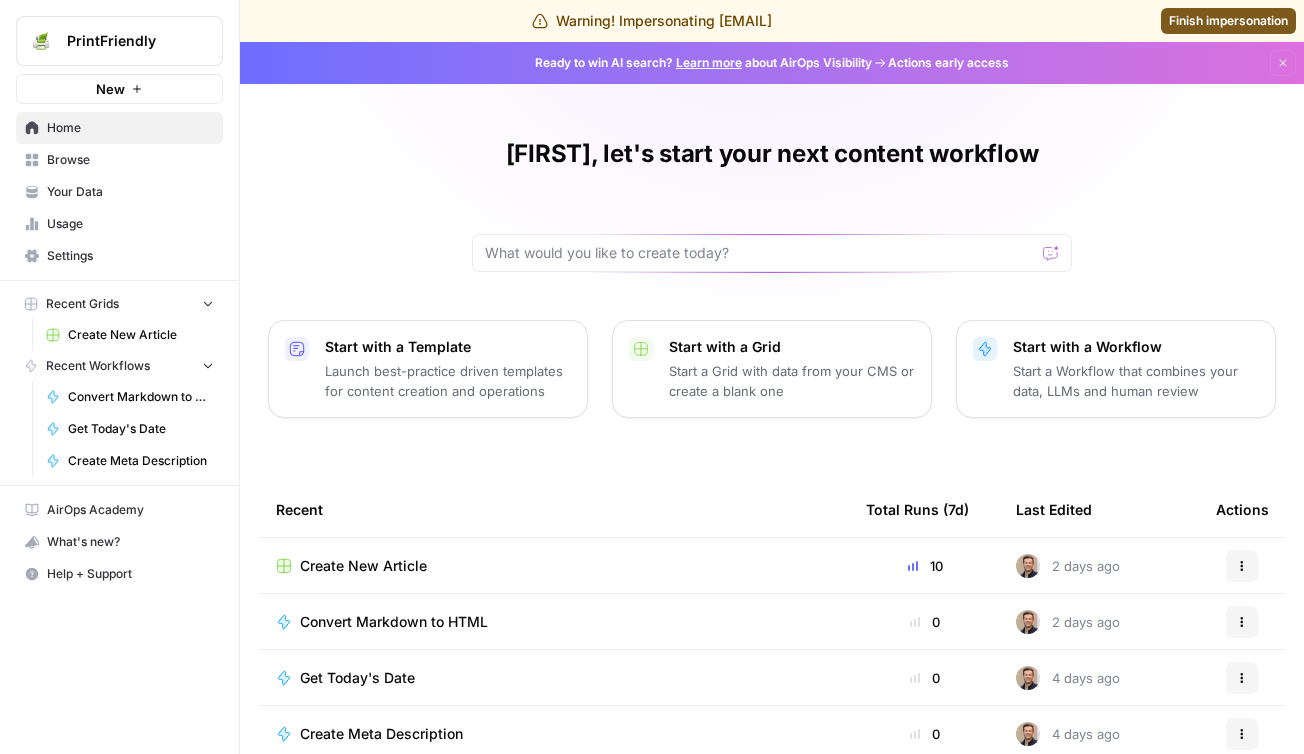 scroll, scrollTop: 0, scrollLeft: 0, axis: both 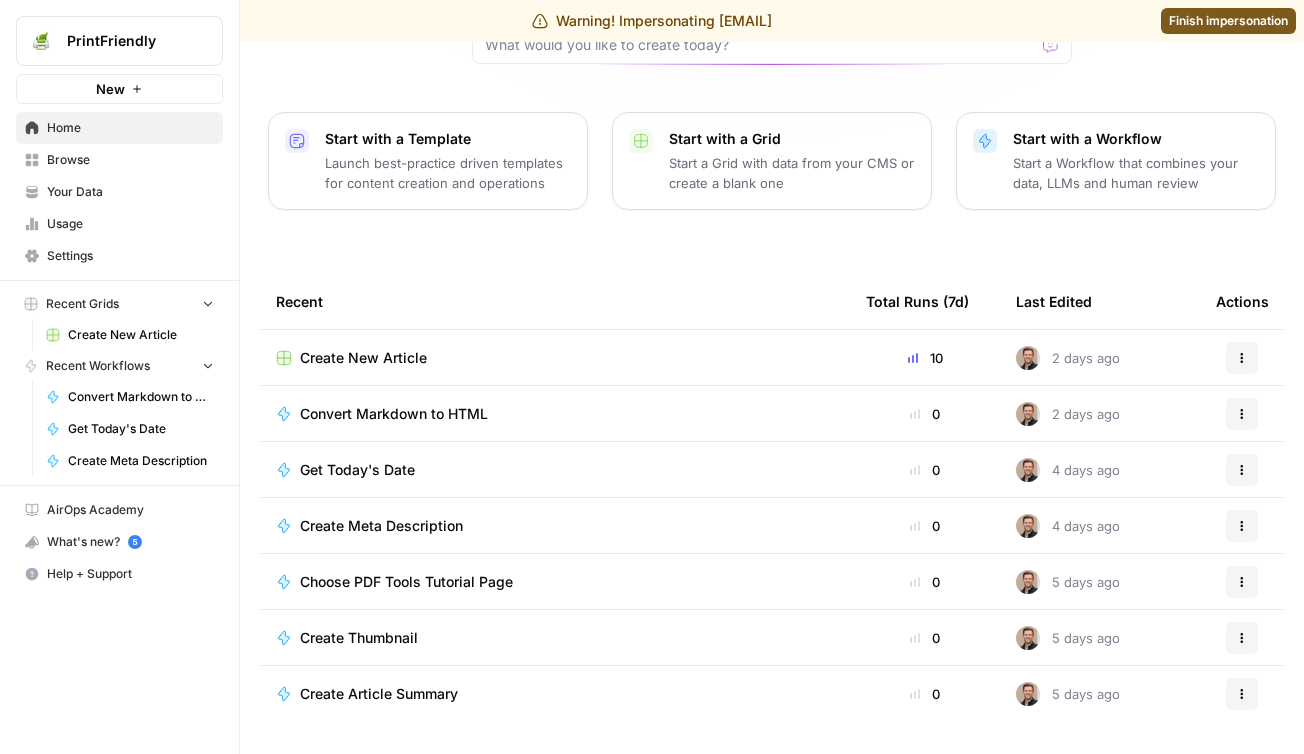 click on "Create New Article" at bounding box center (363, 358) 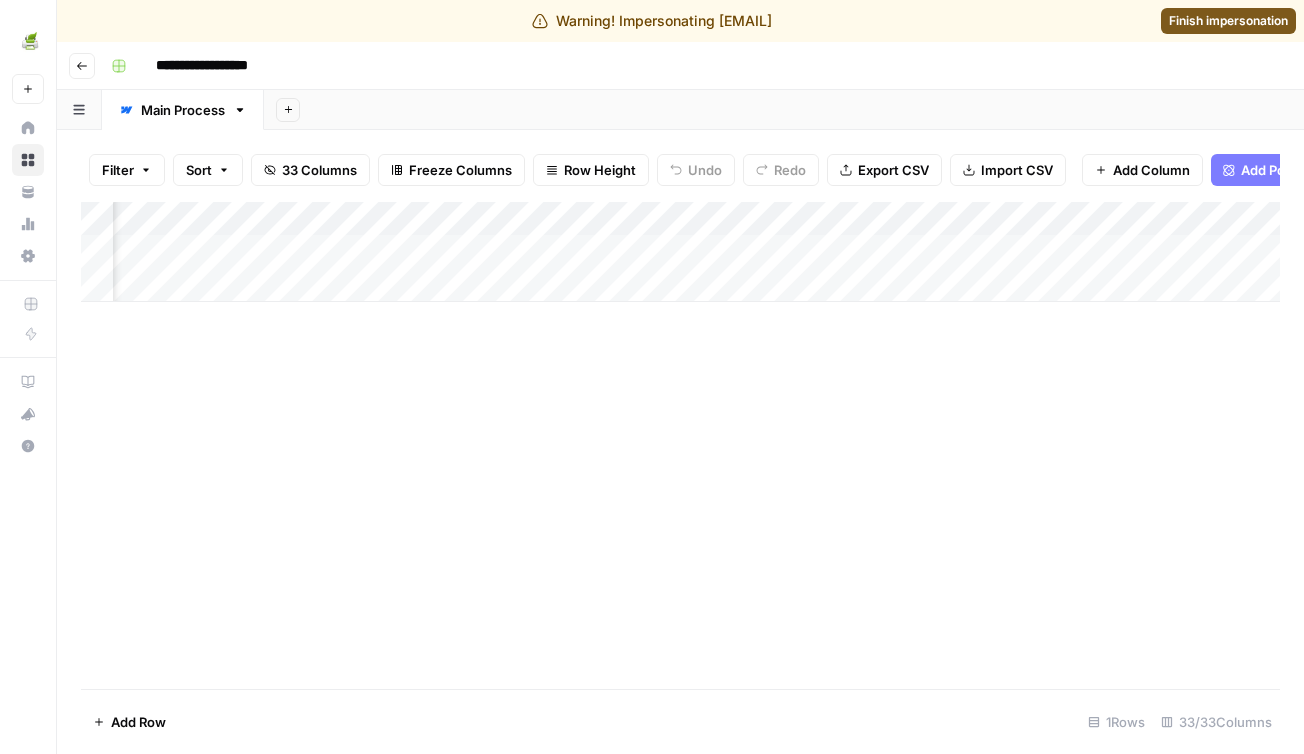 scroll, scrollTop: 0, scrollLeft: 2451, axis: horizontal 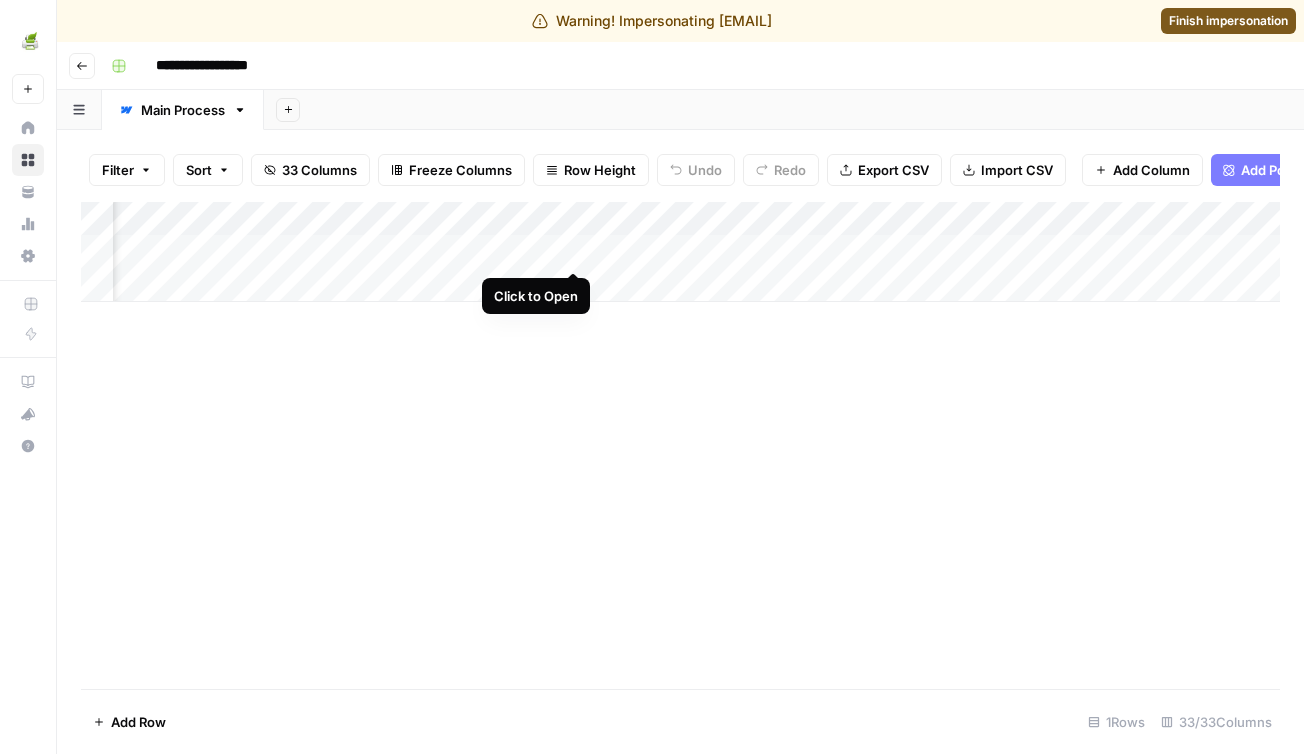 click on "Add Column" at bounding box center [680, 252] 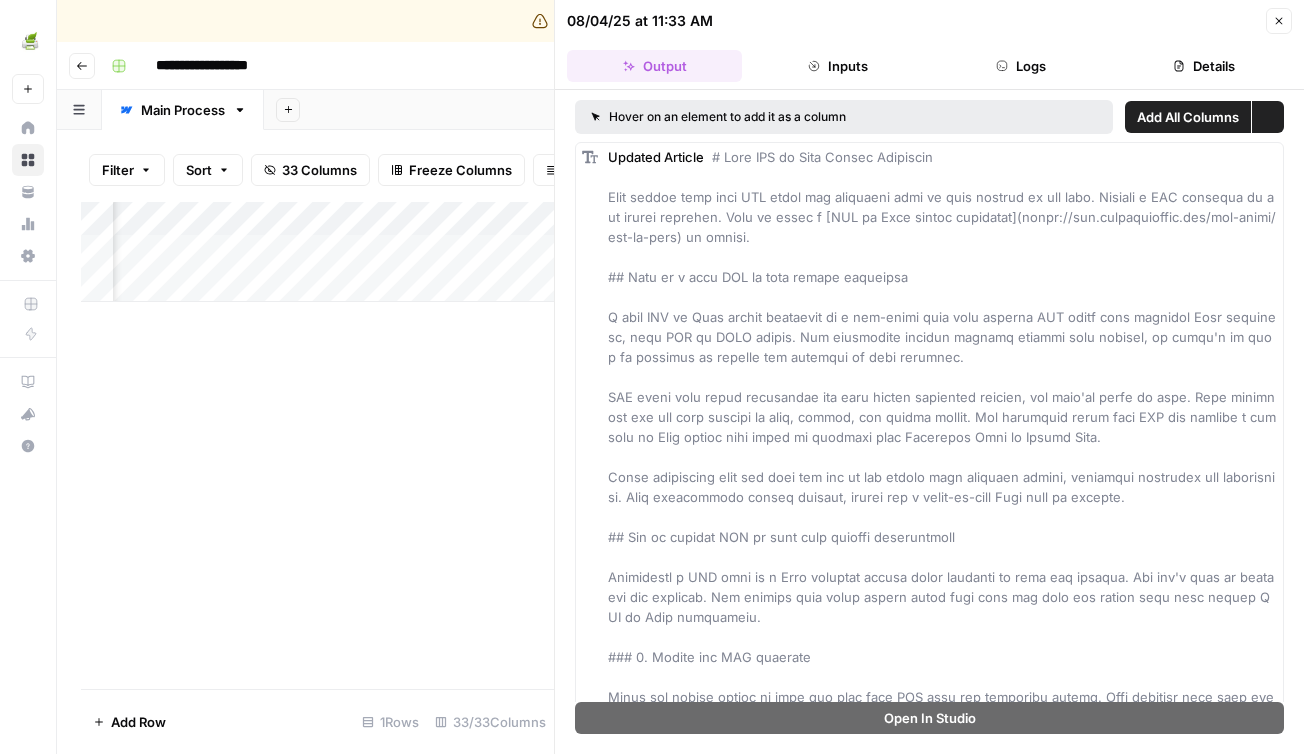 click on "Logs" at bounding box center [1021, 66] 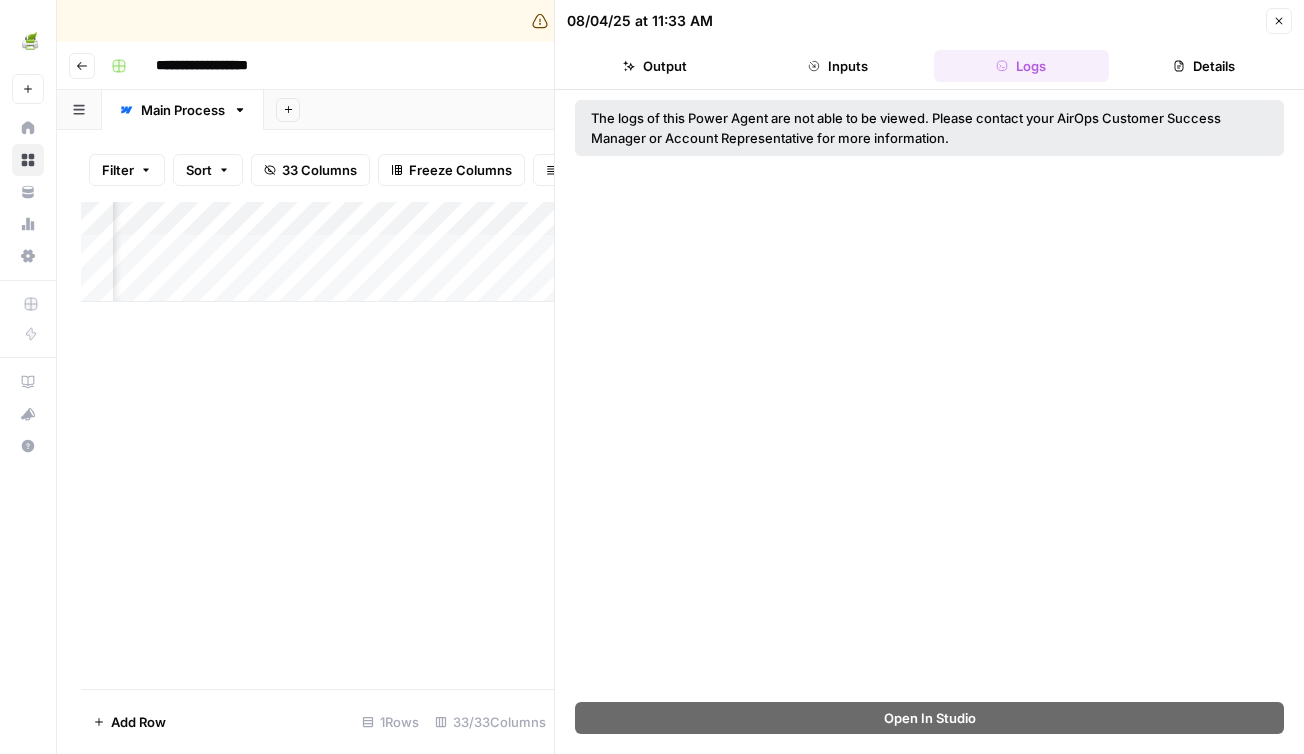 click on "Details" at bounding box center [1204, 66] 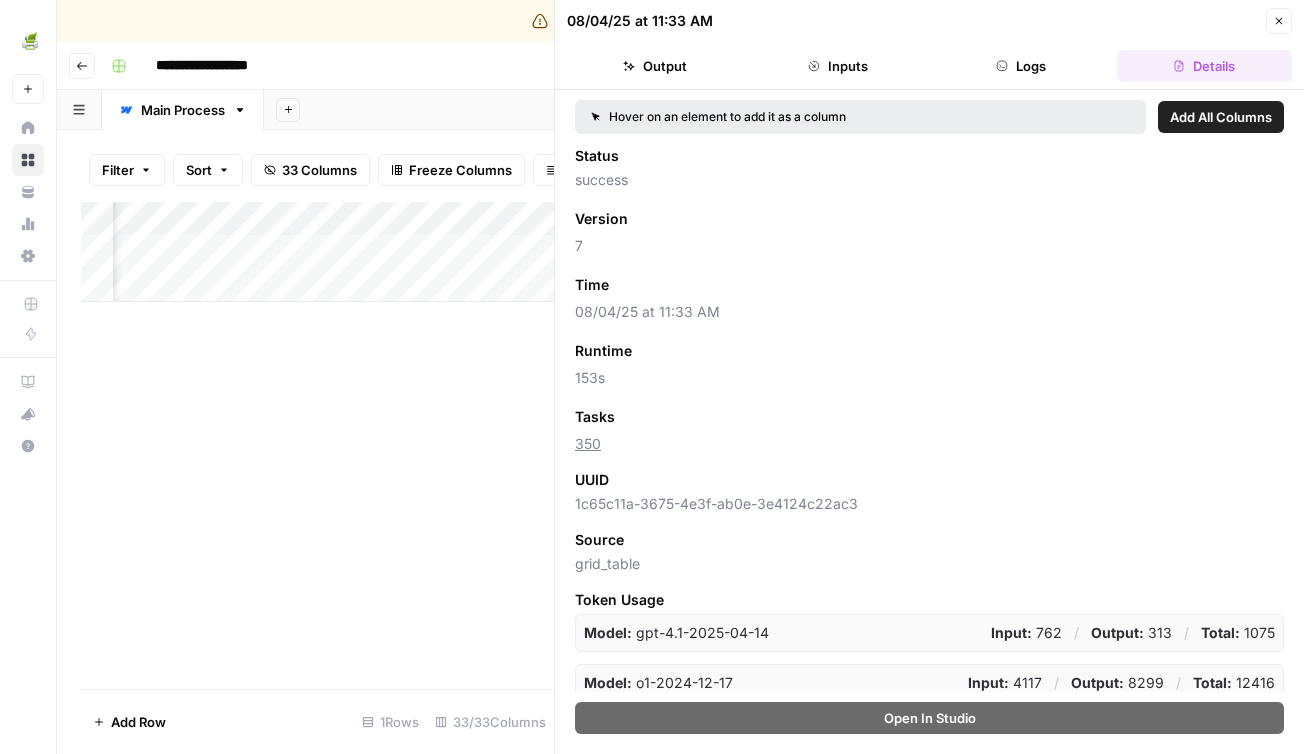 click on "Add Column" at bounding box center (317, 445) 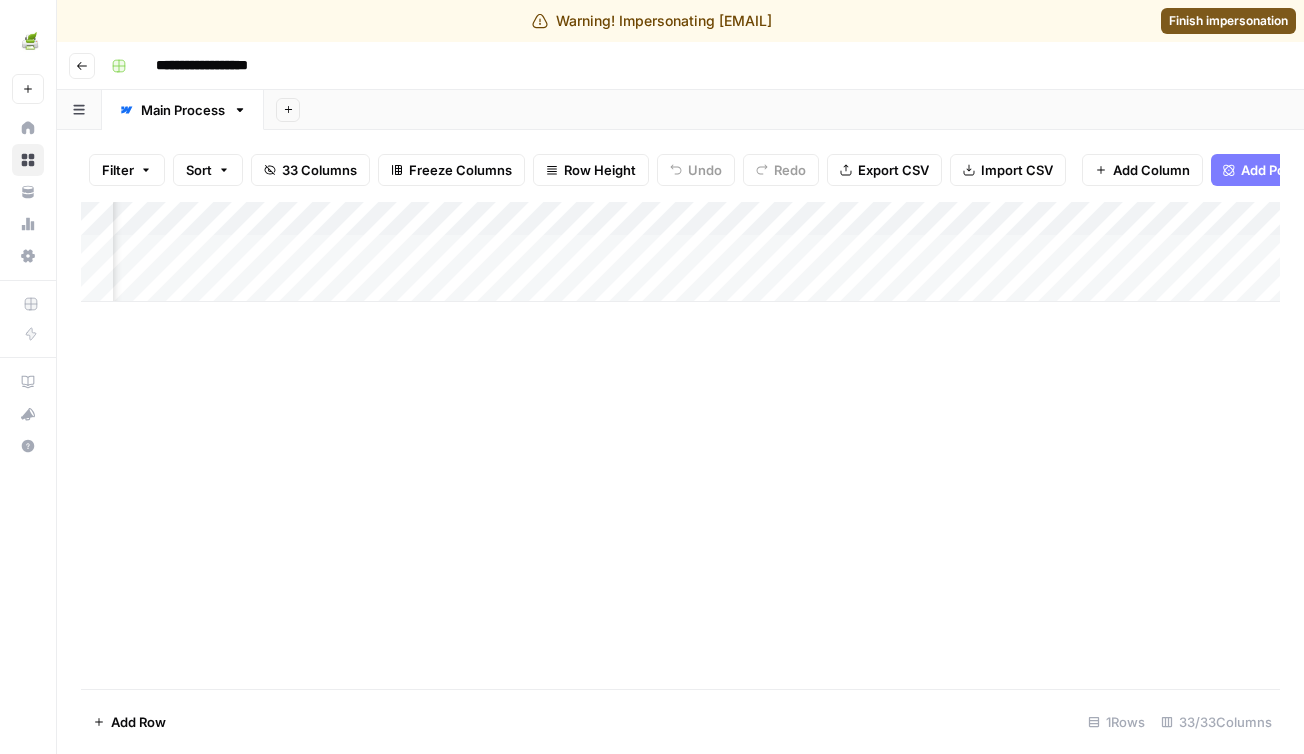 scroll, scrollTop: 0, scrollLeft: 2780, axis: horizontal 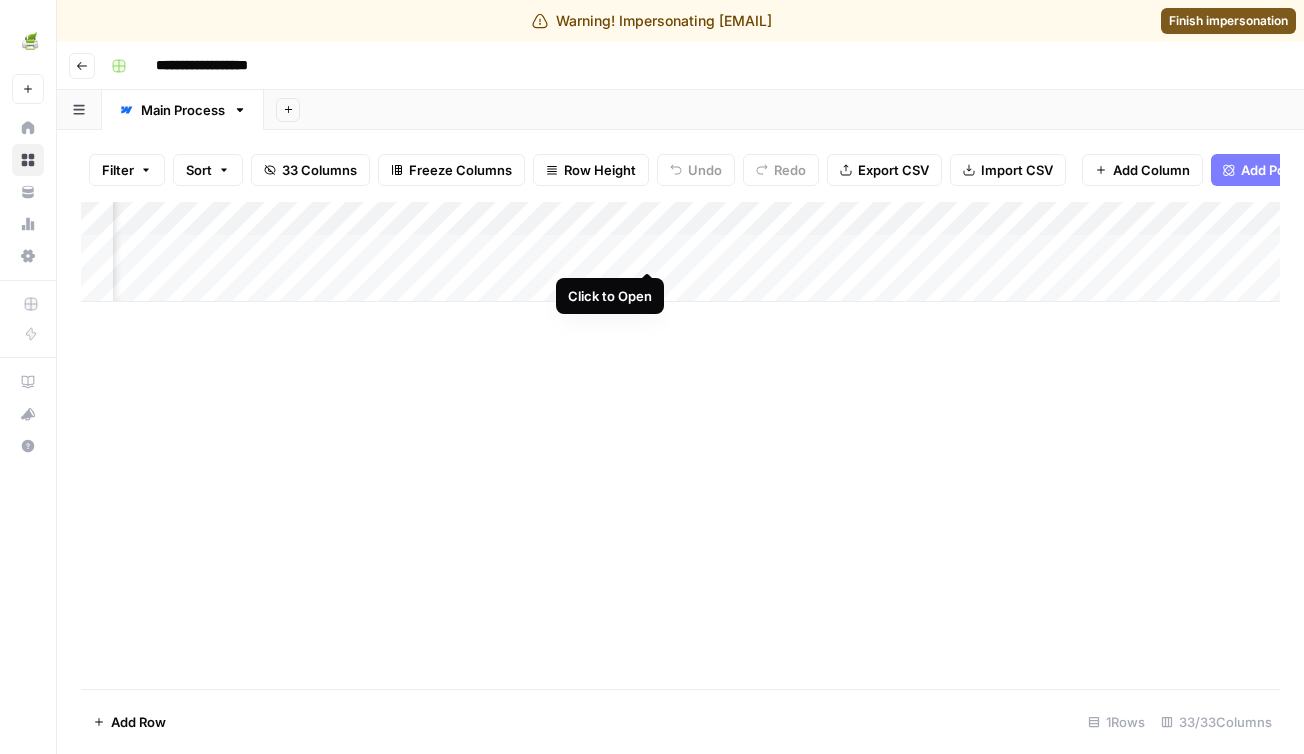 click on "Add Column" at bounding box center [680, 252] 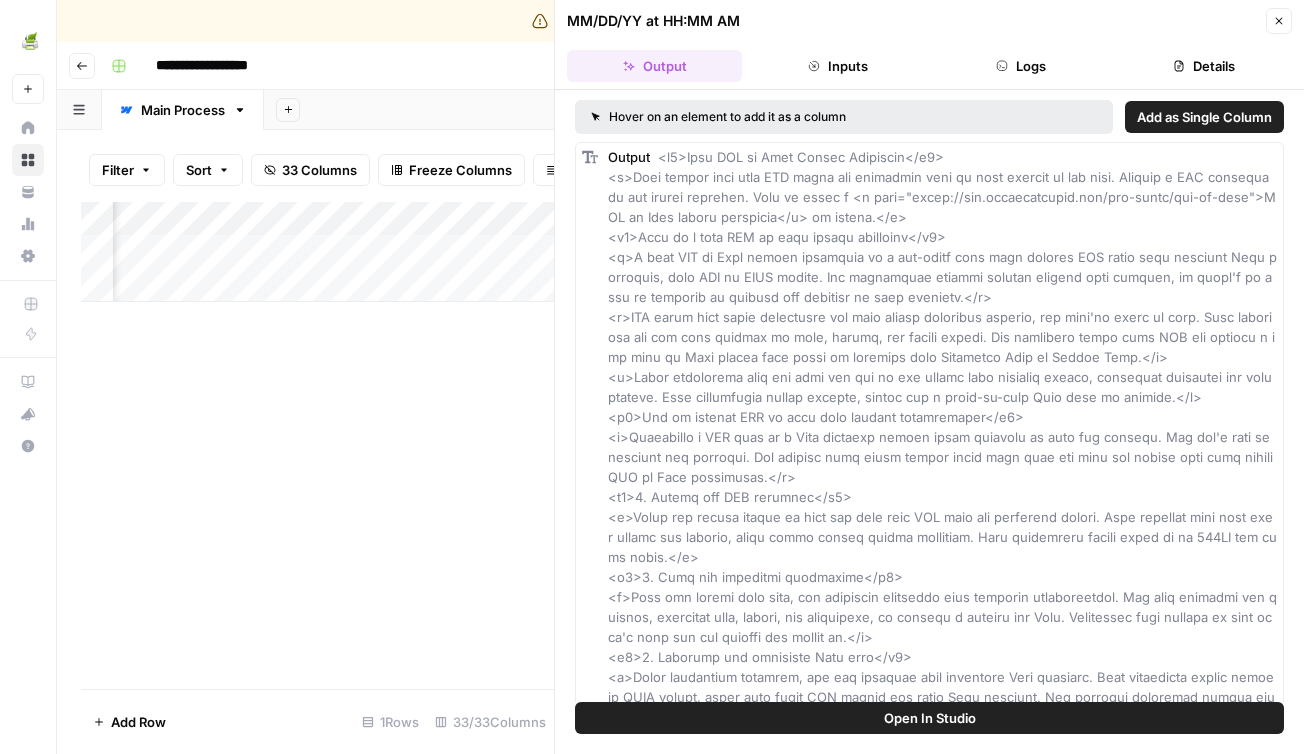click on "Logs" at bounding box center [1021, 66] 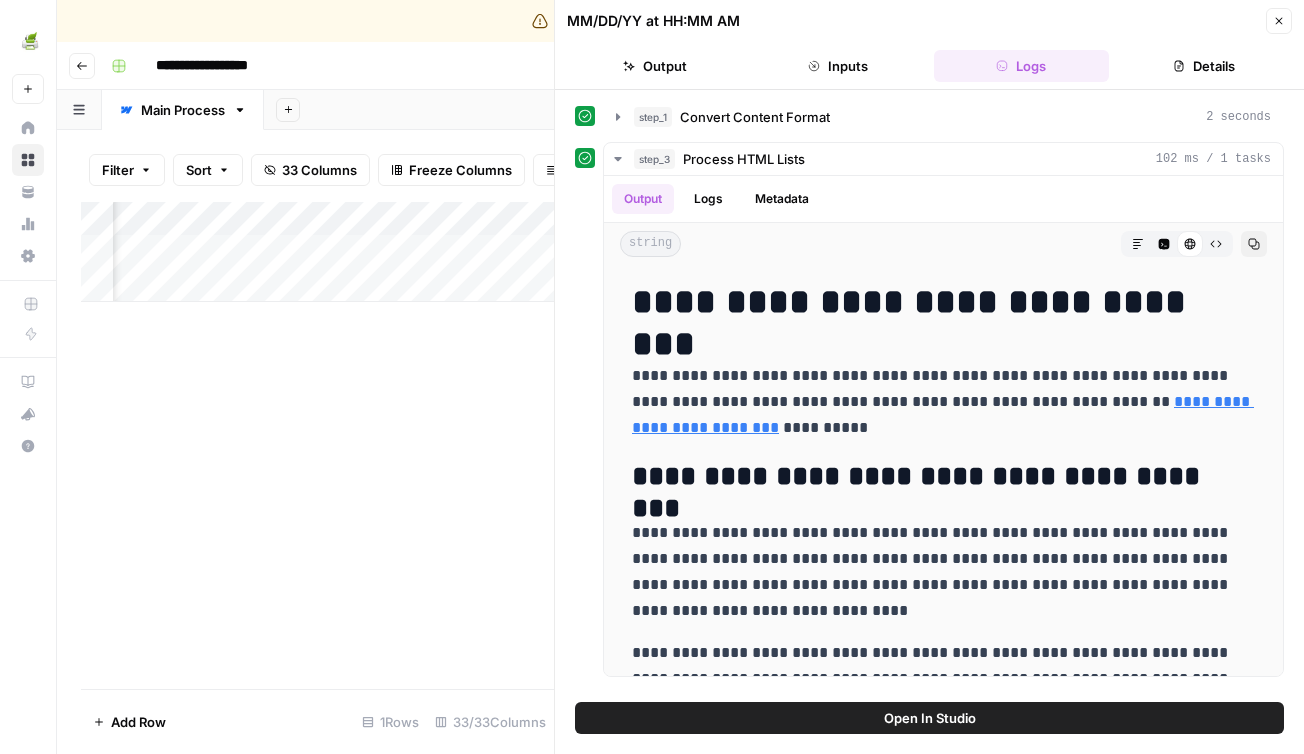 click on "Details" at bounding box center (1204, 66) 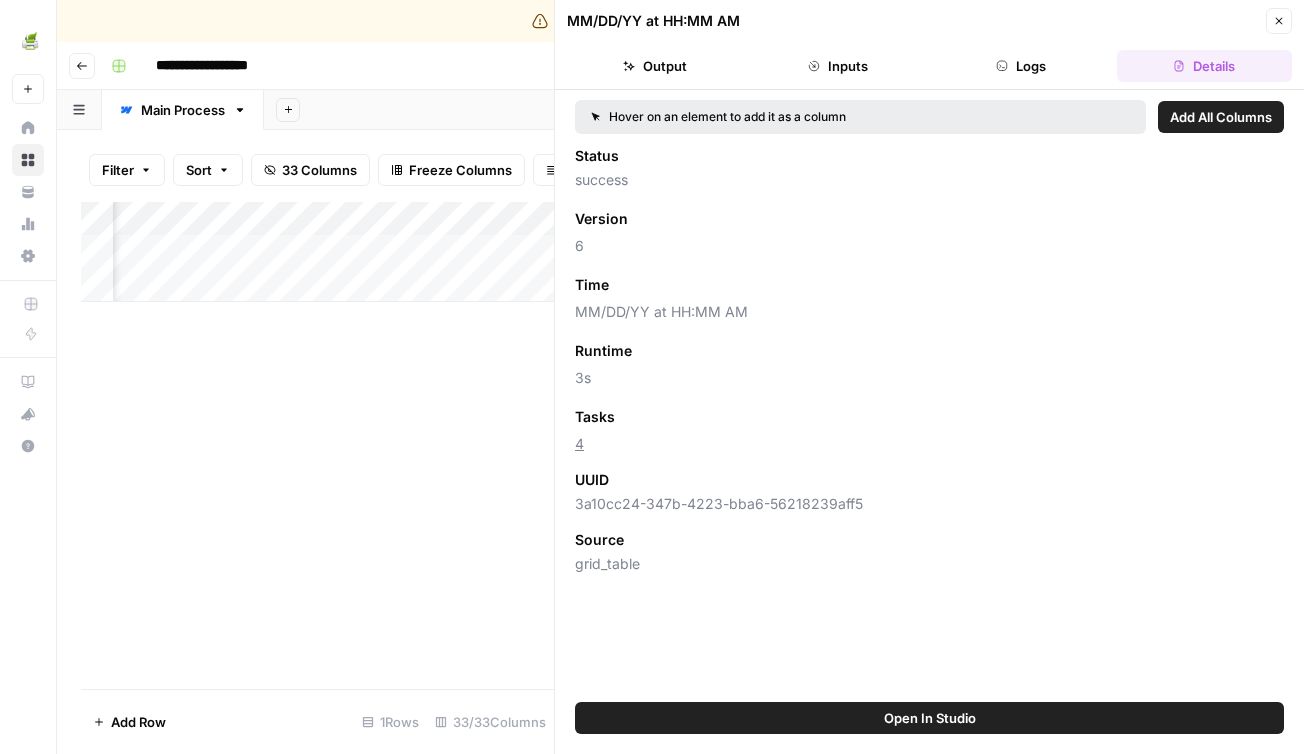 click on "Close" at bounding box center [1279, 21] 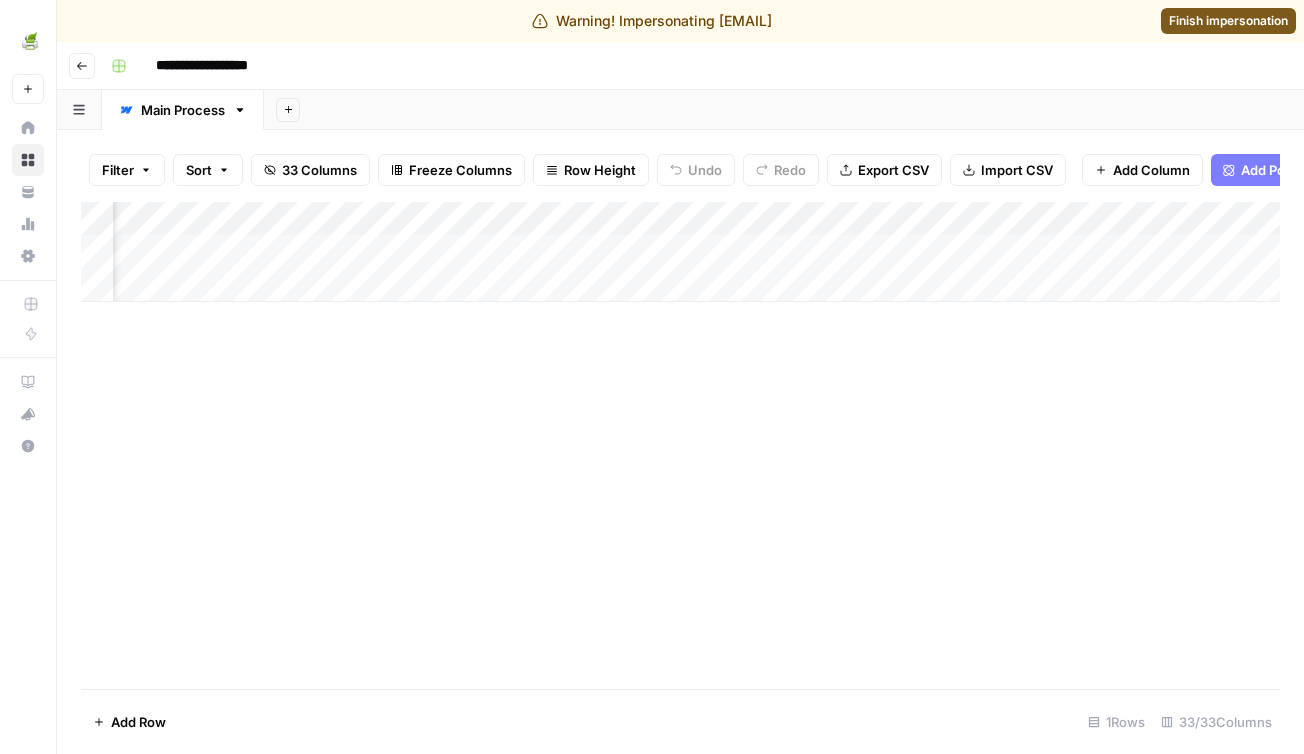scroll, scrollTop: 0, scrollLeft: 3508, axis: horizontal 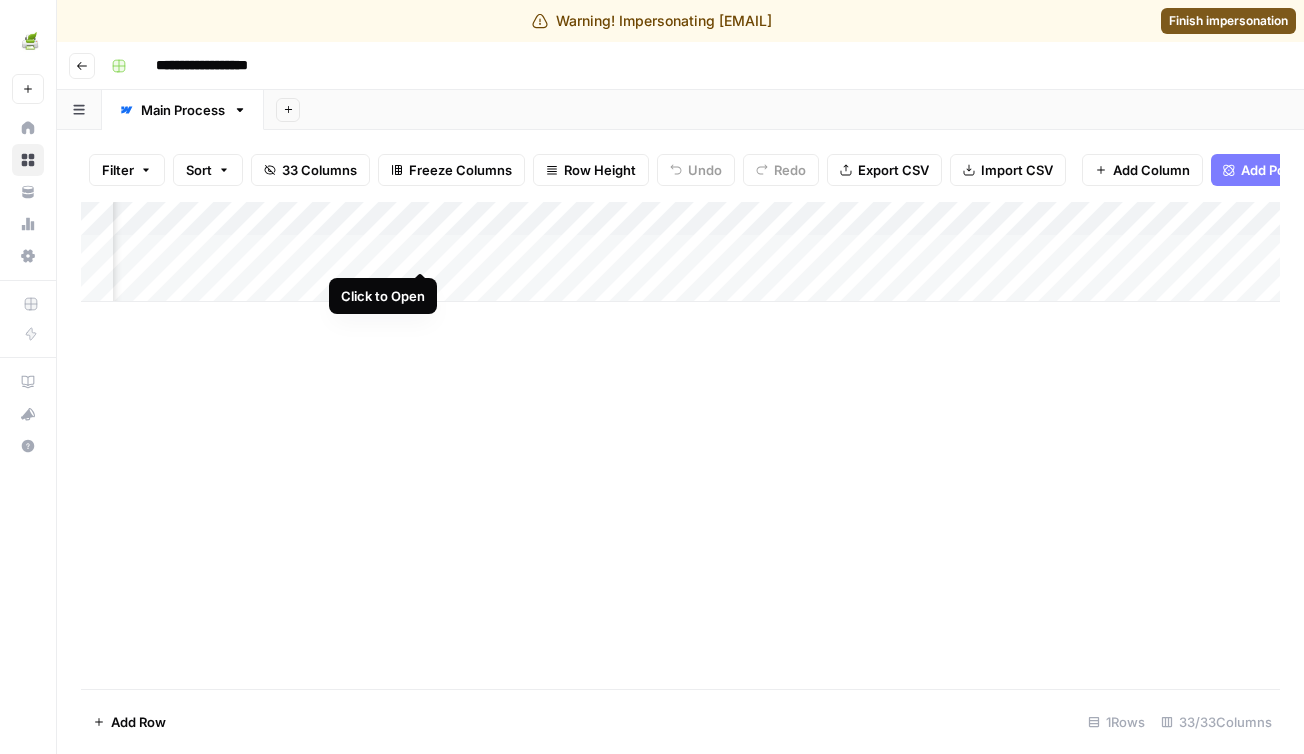 click on "Add Column" at bounding box center [680, 252] 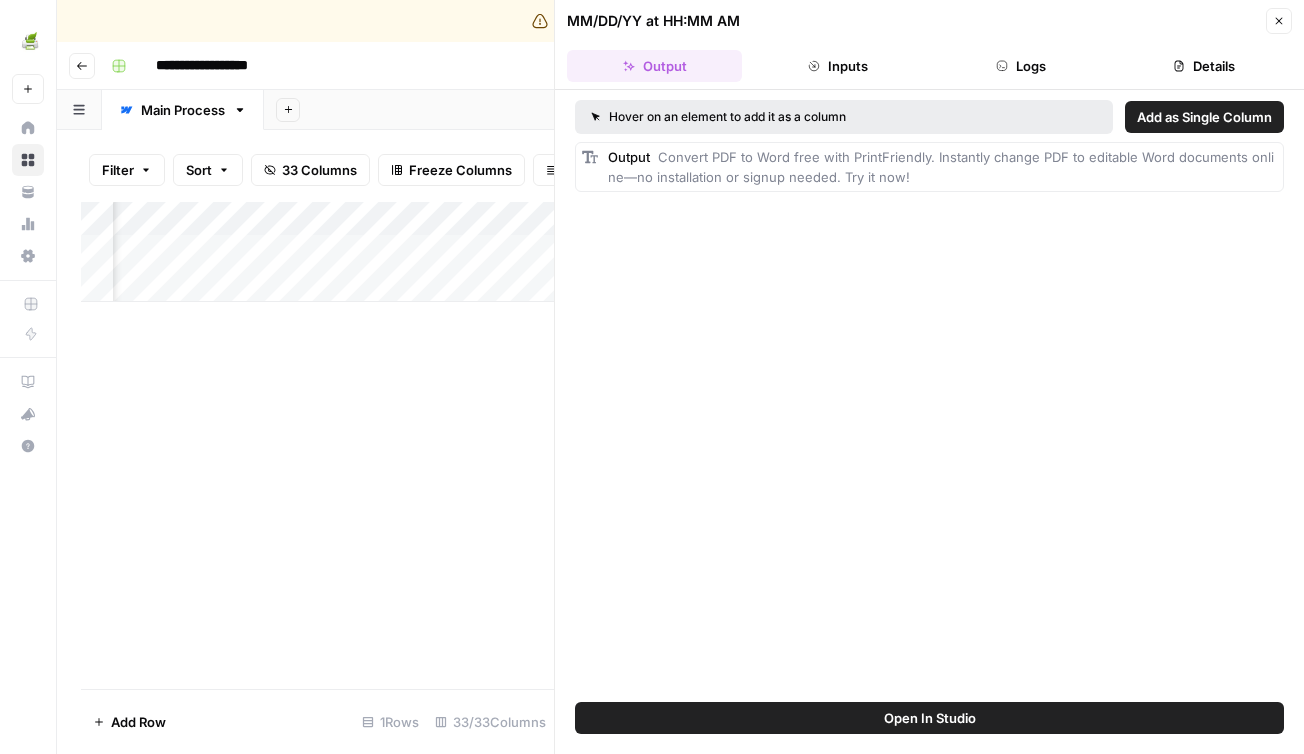 click on "Details" at bounding box center [1204, 66] 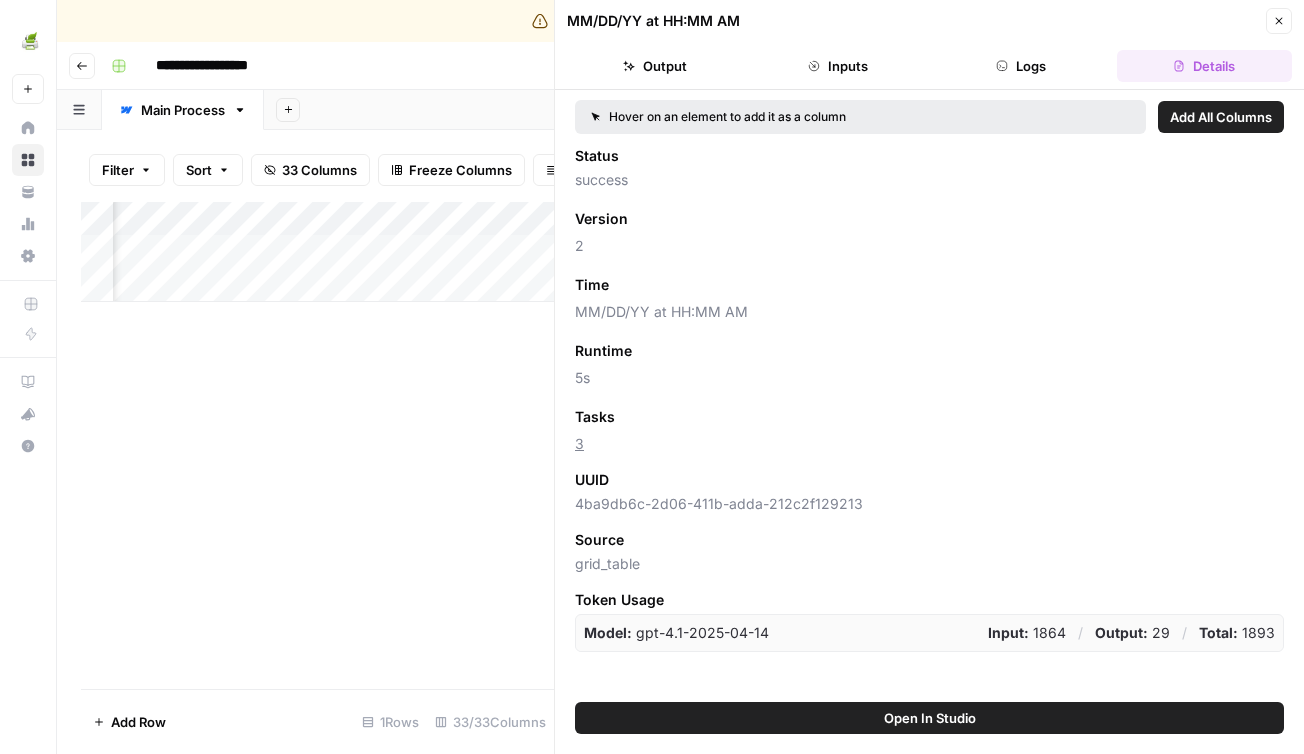 click 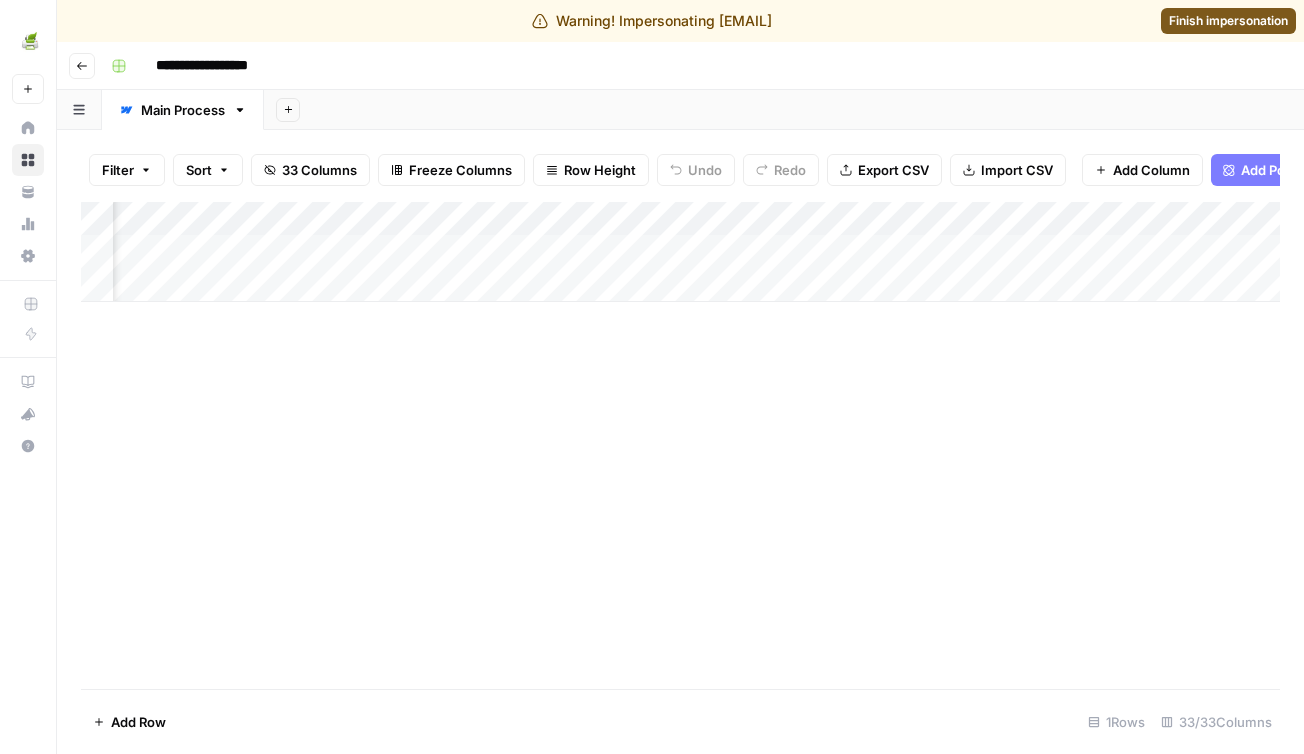 scroll, scrollTop: 0, scrollLeft: 3626, axis: horizontal 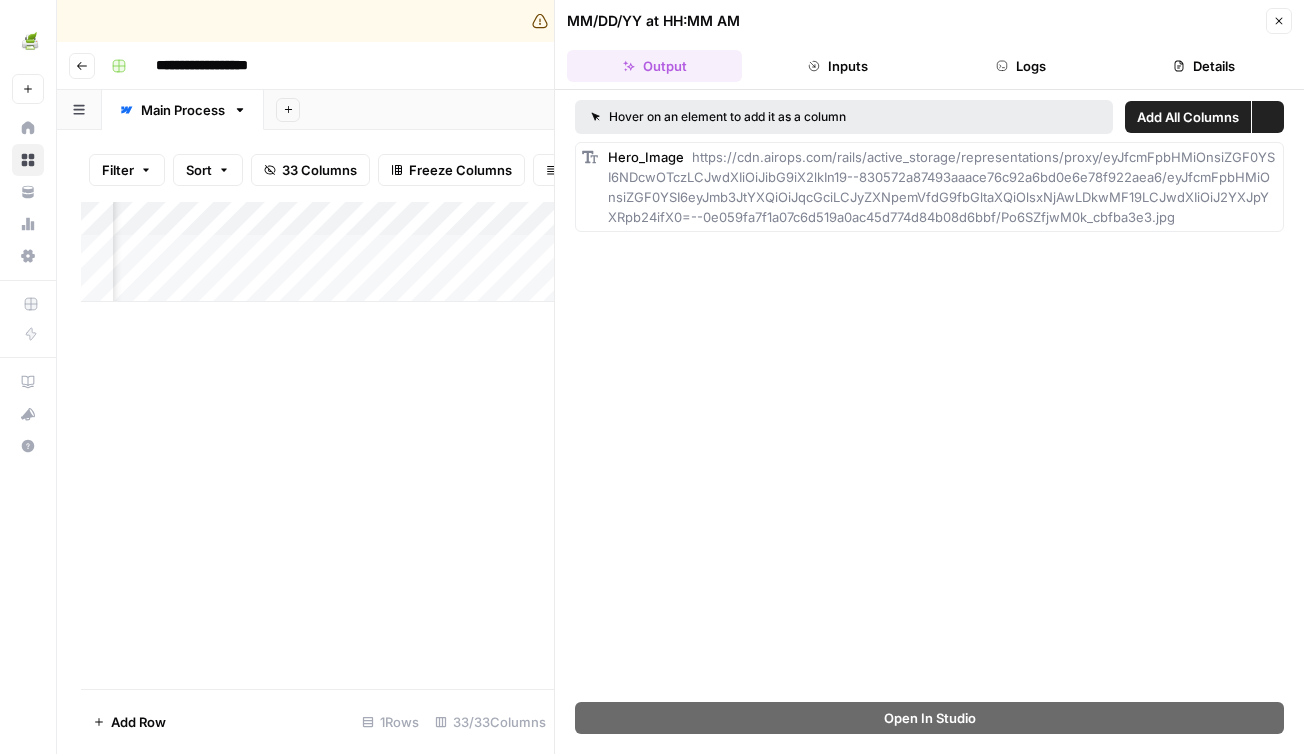 click on "Details" at bounding box center (1204, 66) 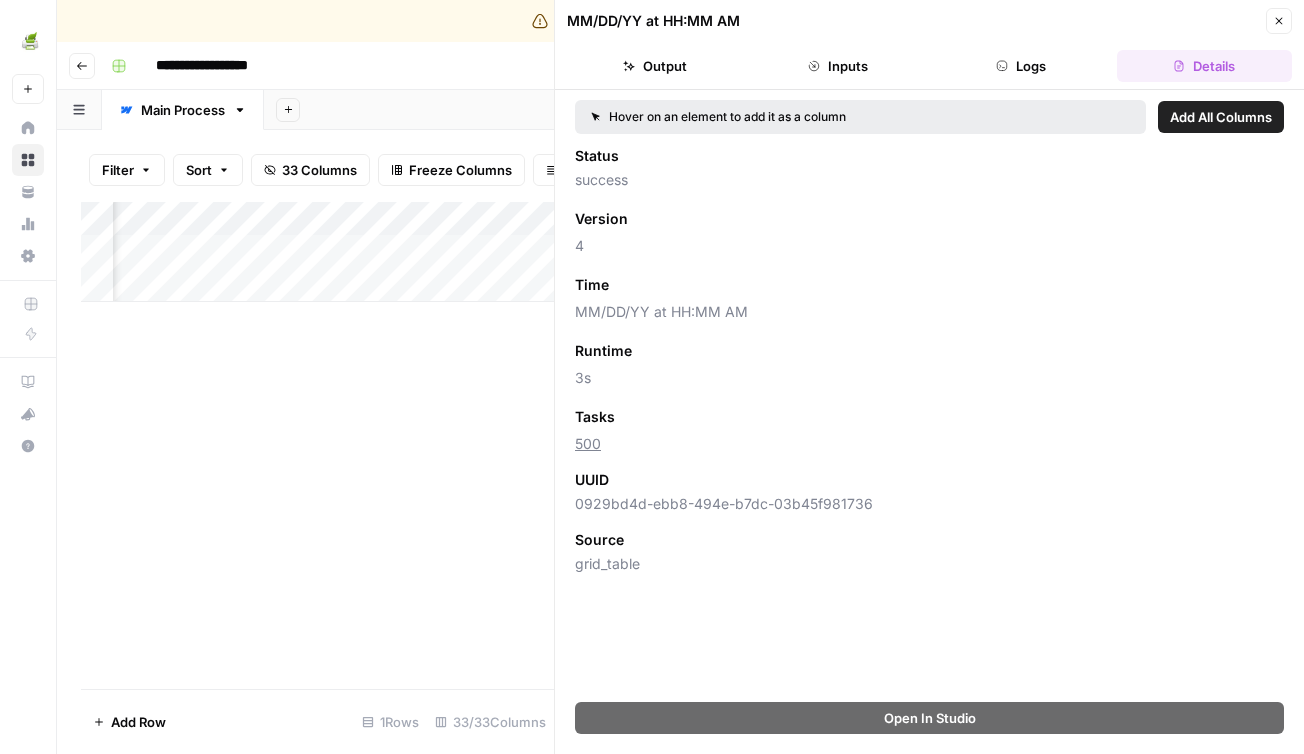 click on "Close" at bounding box center [1279, 21] 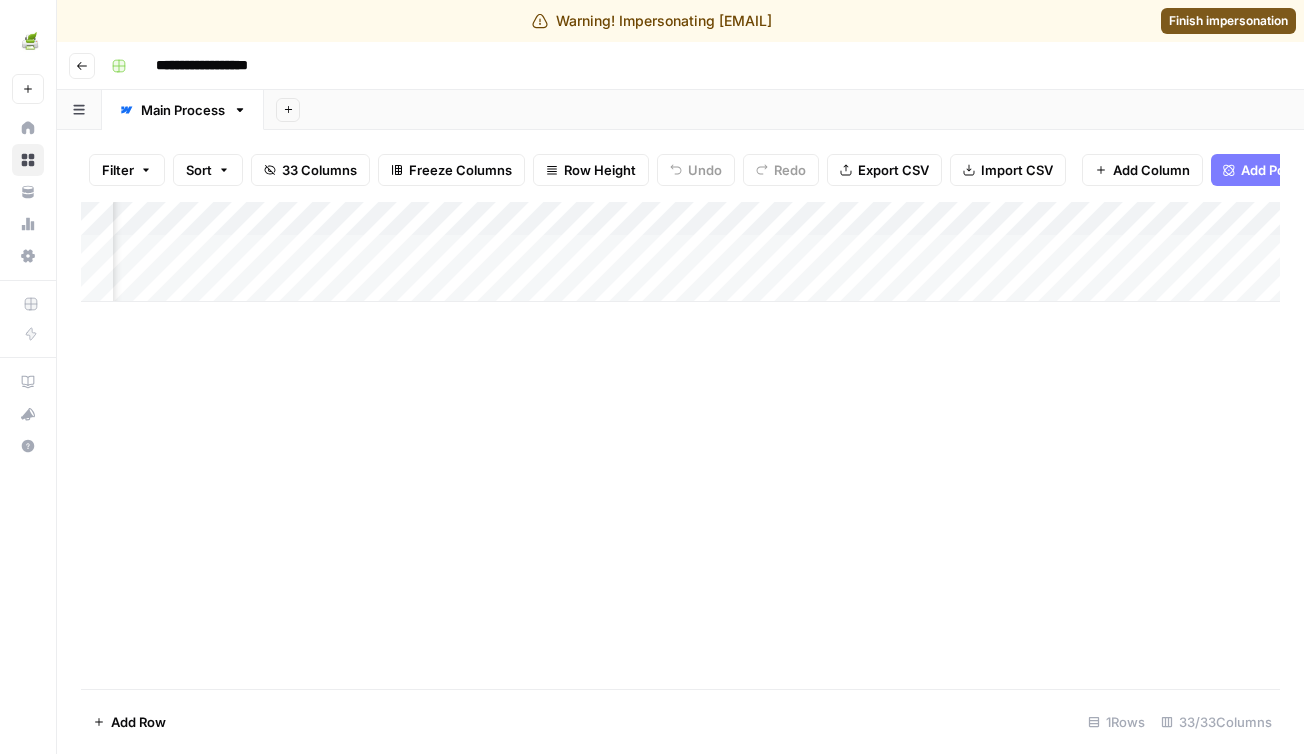 scroll, scrollTop: 0, scrollLeft: 4160, axis: horizontal 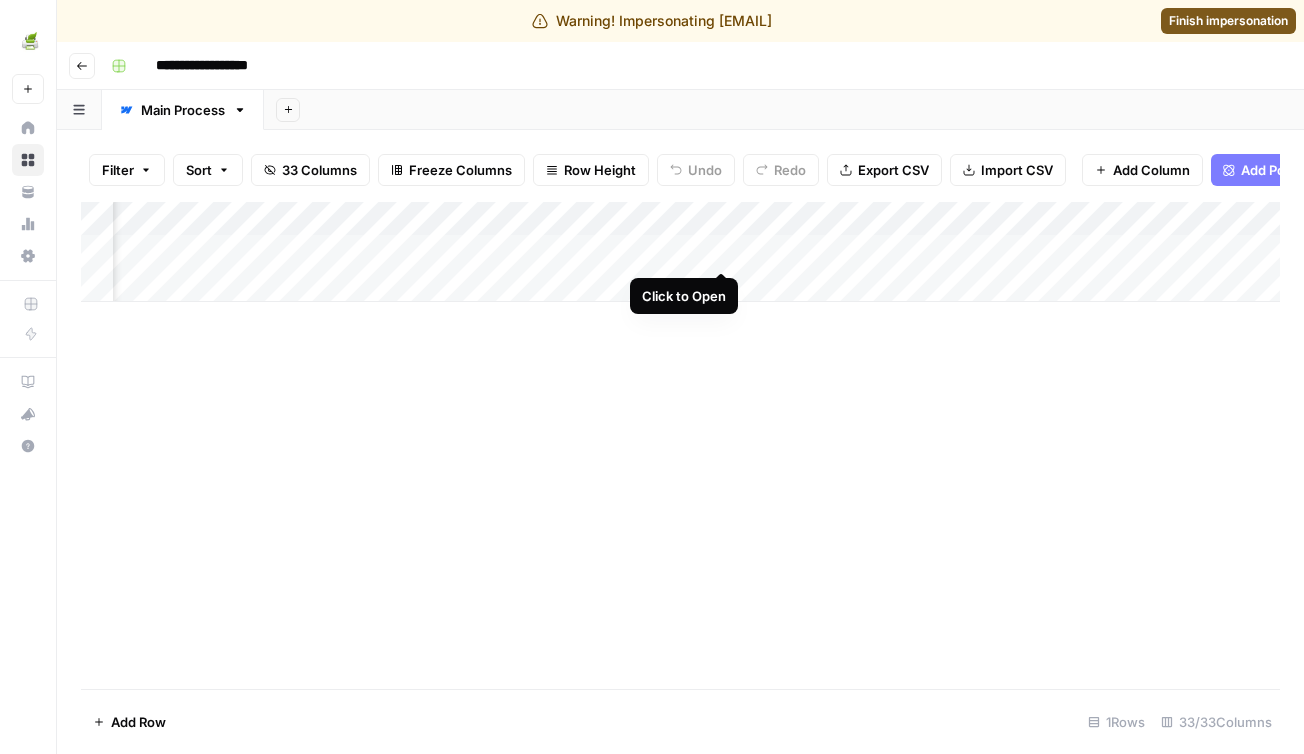 click on "Add Column" at bounding box center [680, 252] 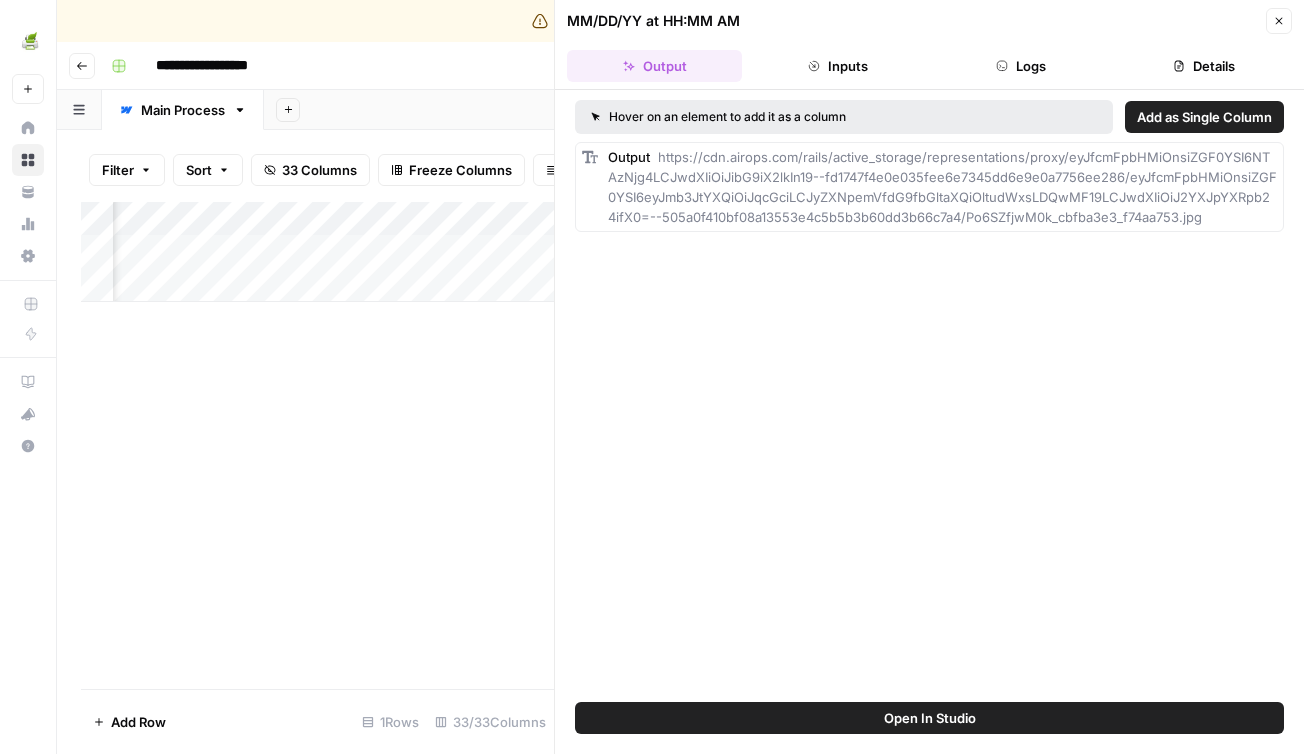 click on "Details" at bounding box center [1204, 66] 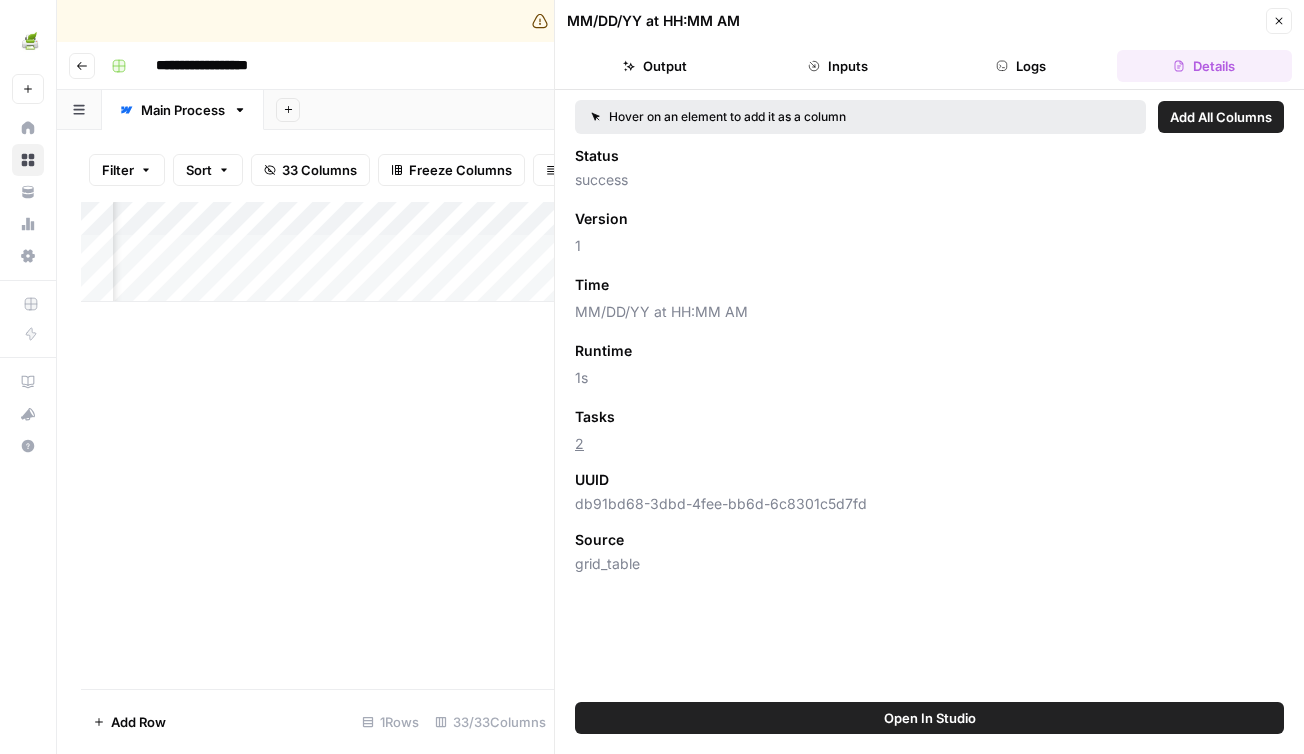 click on "Close" at bounding box center (1279, 21) 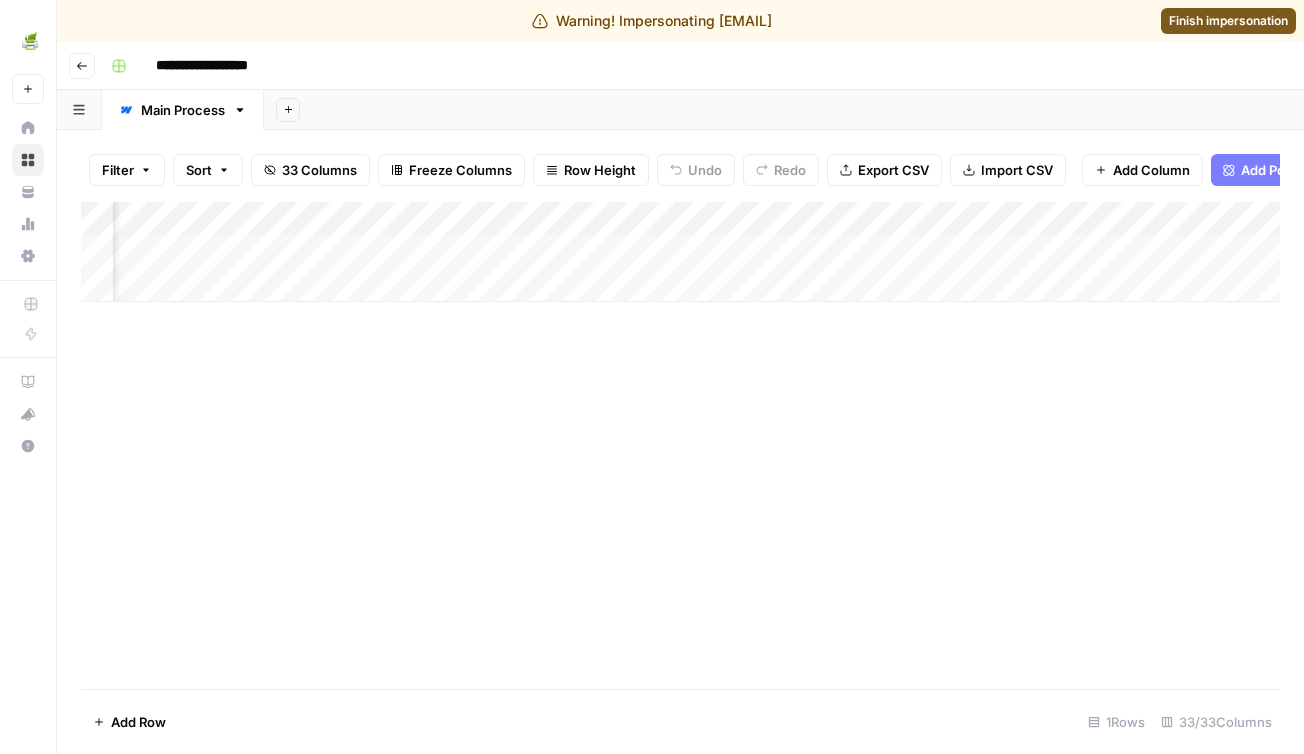 scroll, scrollTop: 0, scrollLeft: 4651, axis: horizontal 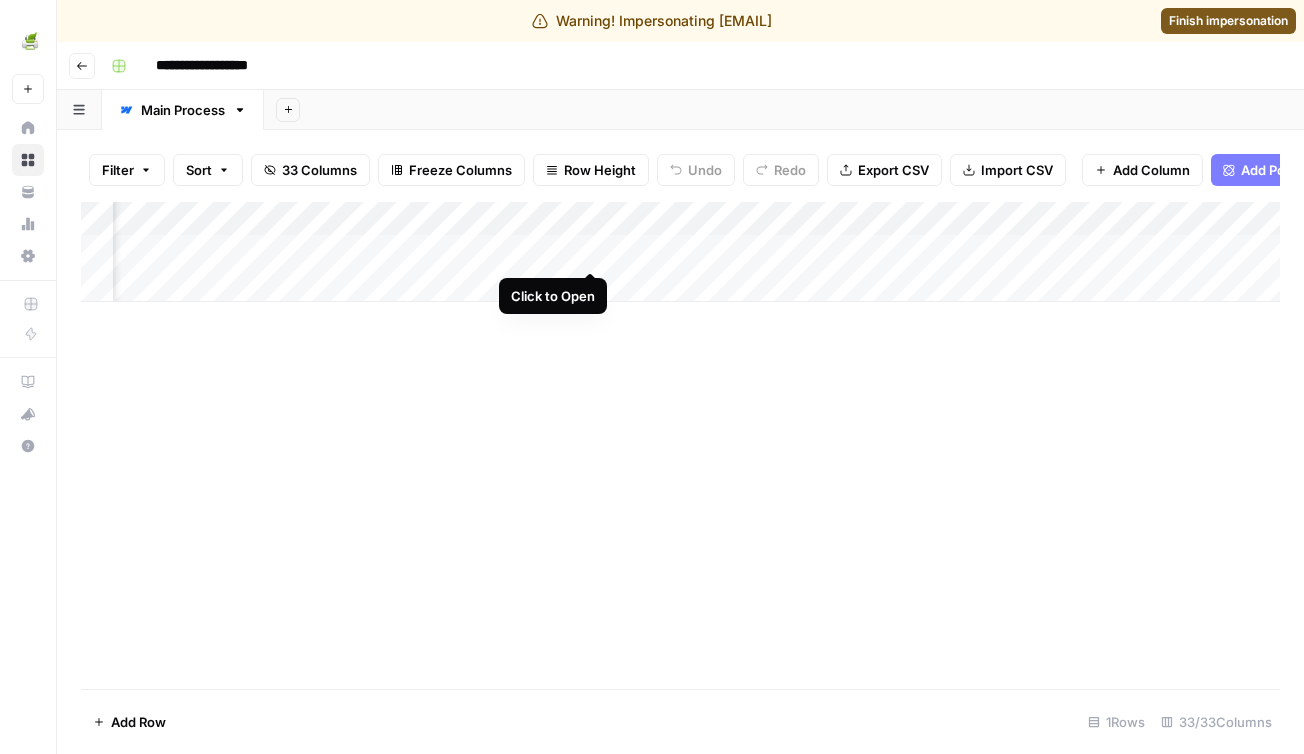 click on "Add Column" at bounding box center [680, 252] 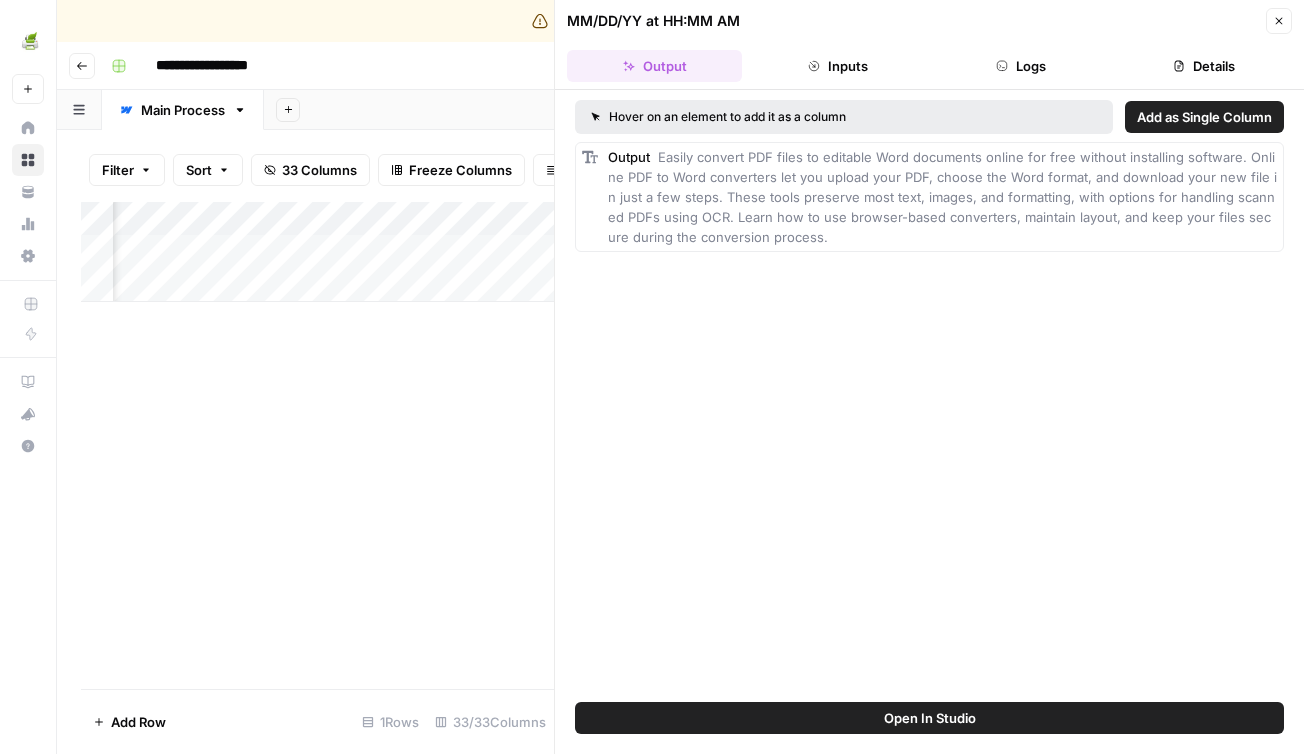 click on "Details" at bounding box center [1204, 66] 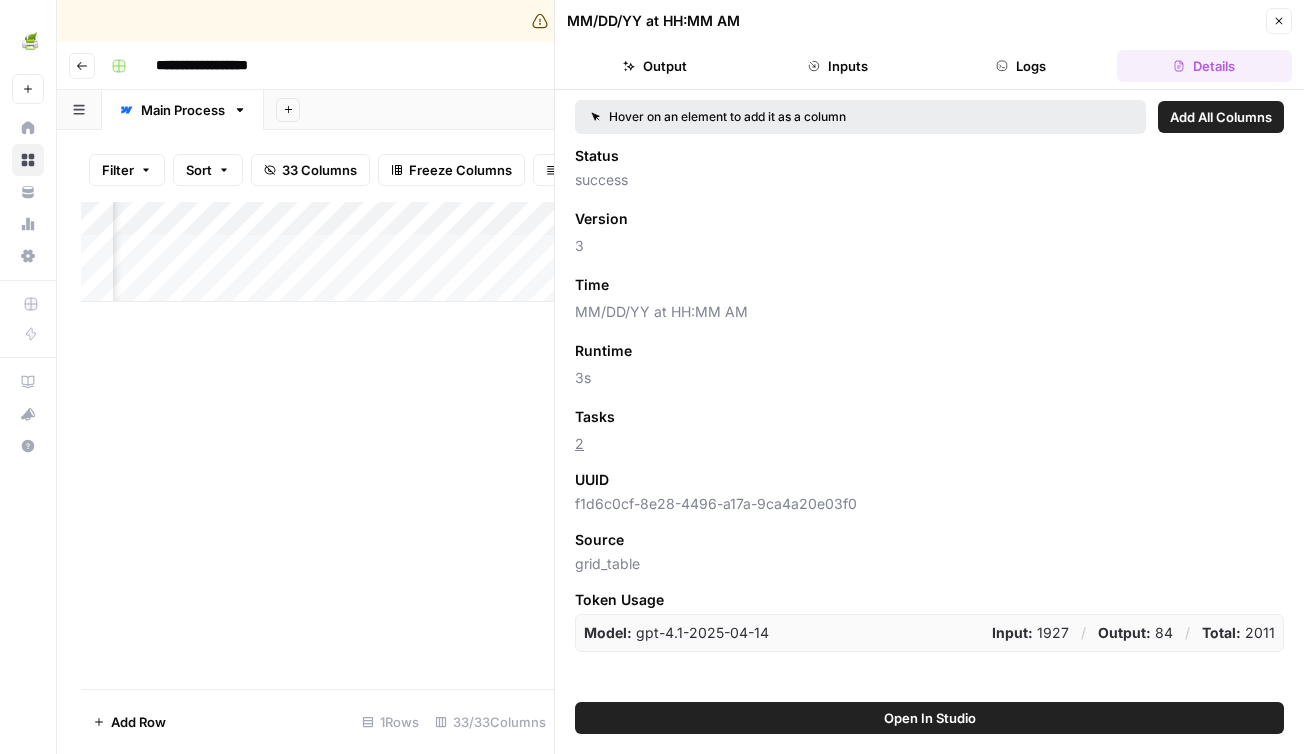 click on "Close" at bounding box center [1279, 21] 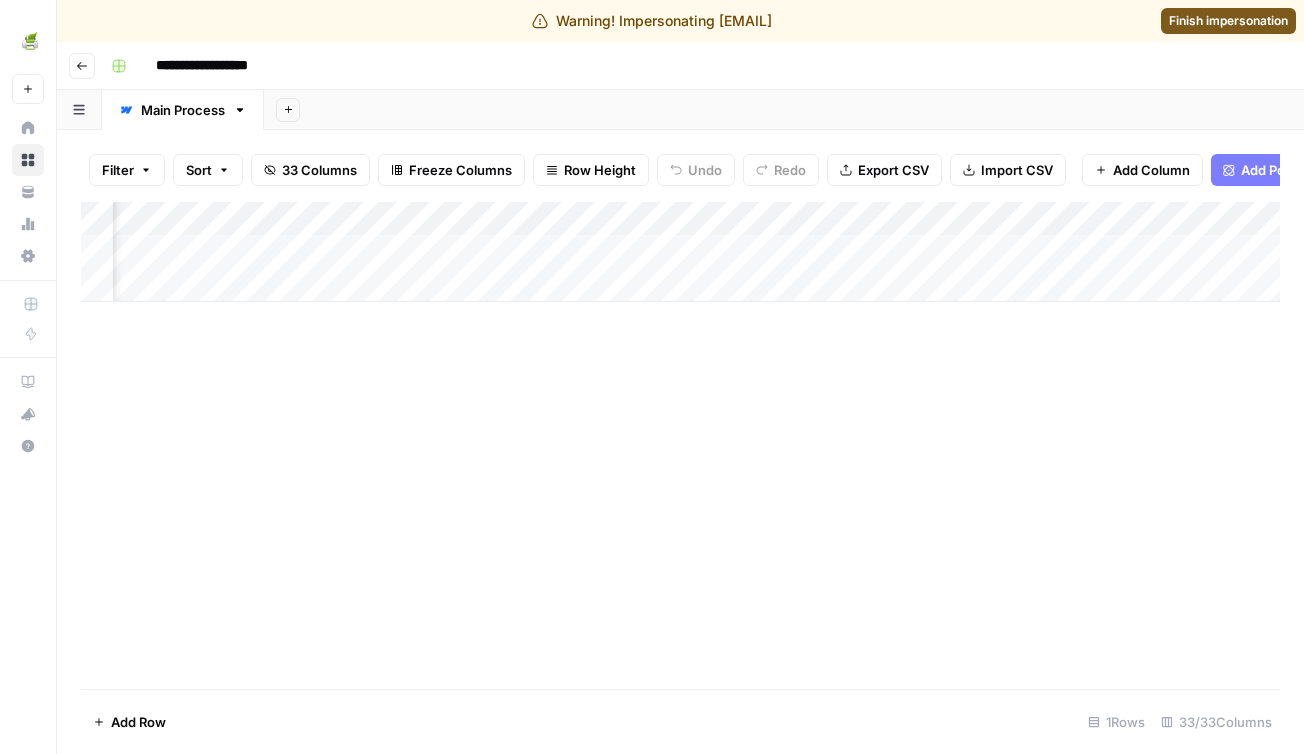 scroll, scrollTop: 0, scrollLeft: 5117, axis: horizontal 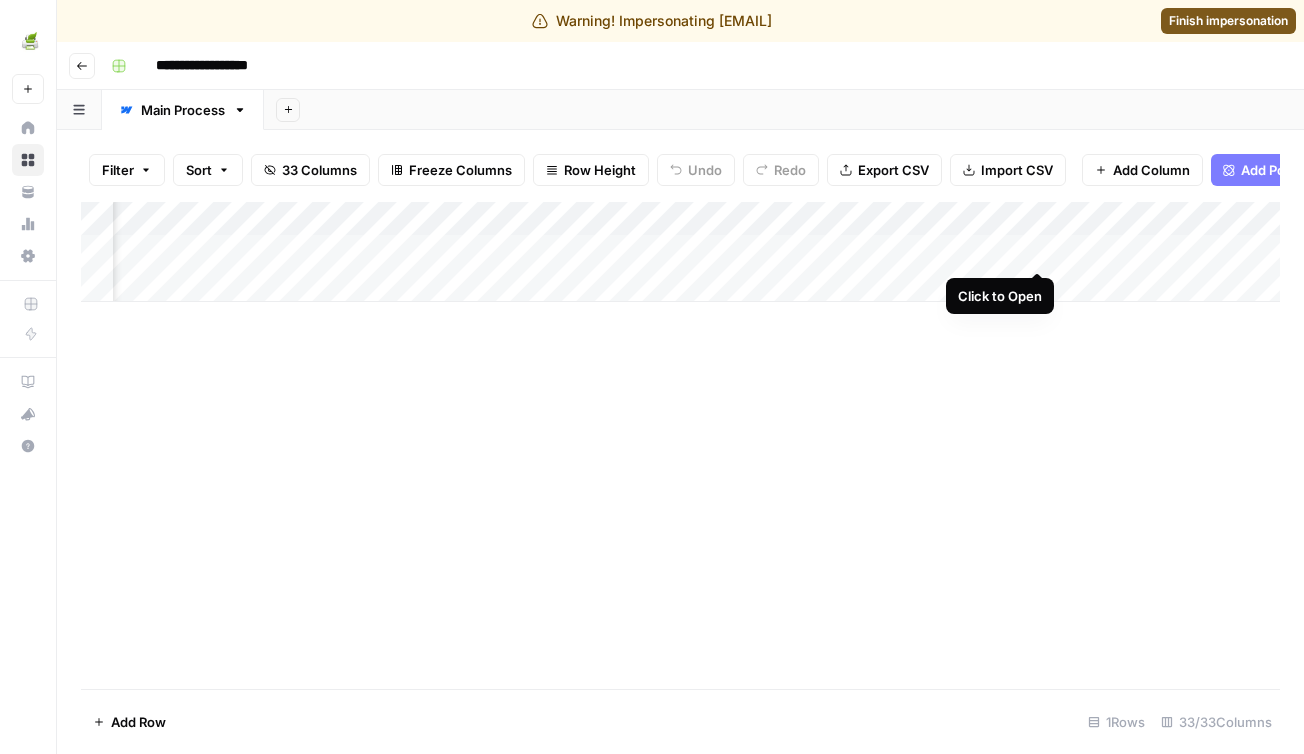click on "Add Column" at bounding box center [680, 252] 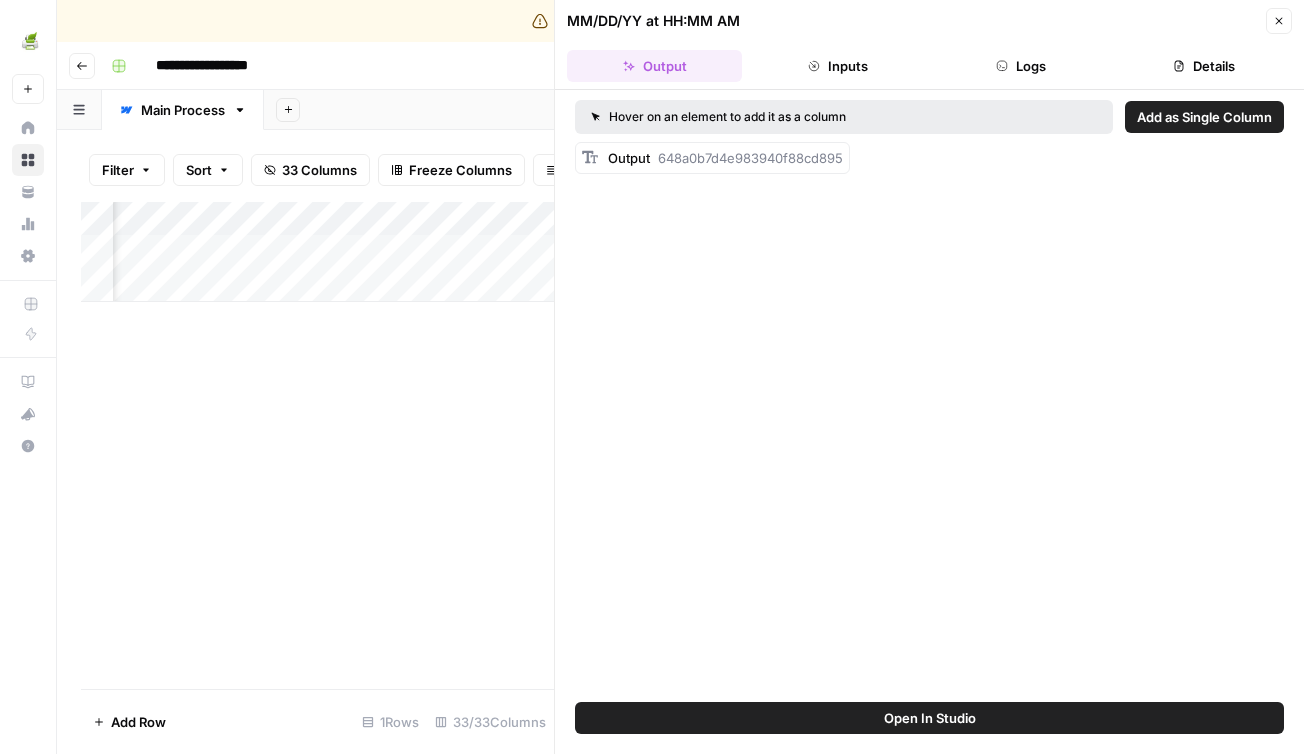 click on "Details" at bounding box center [1204, 66] 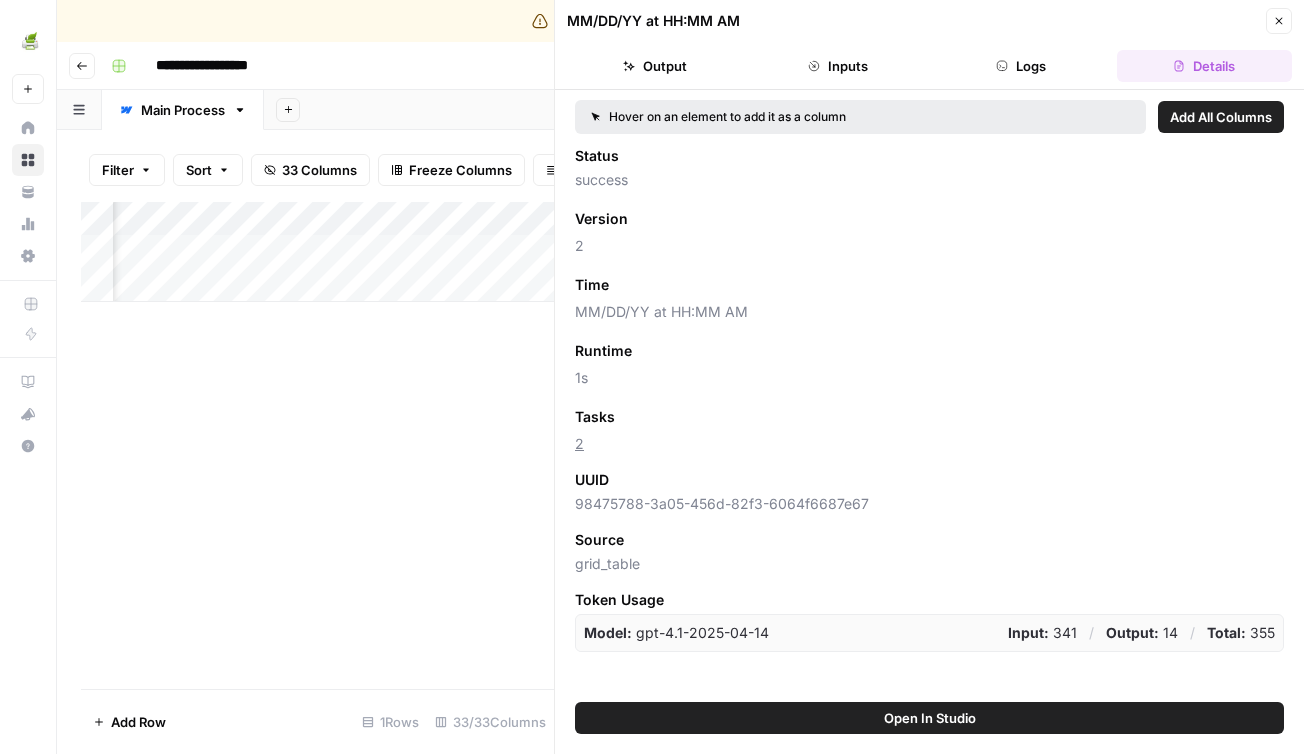 click on "Logs" at bounding box center (1021, 66) 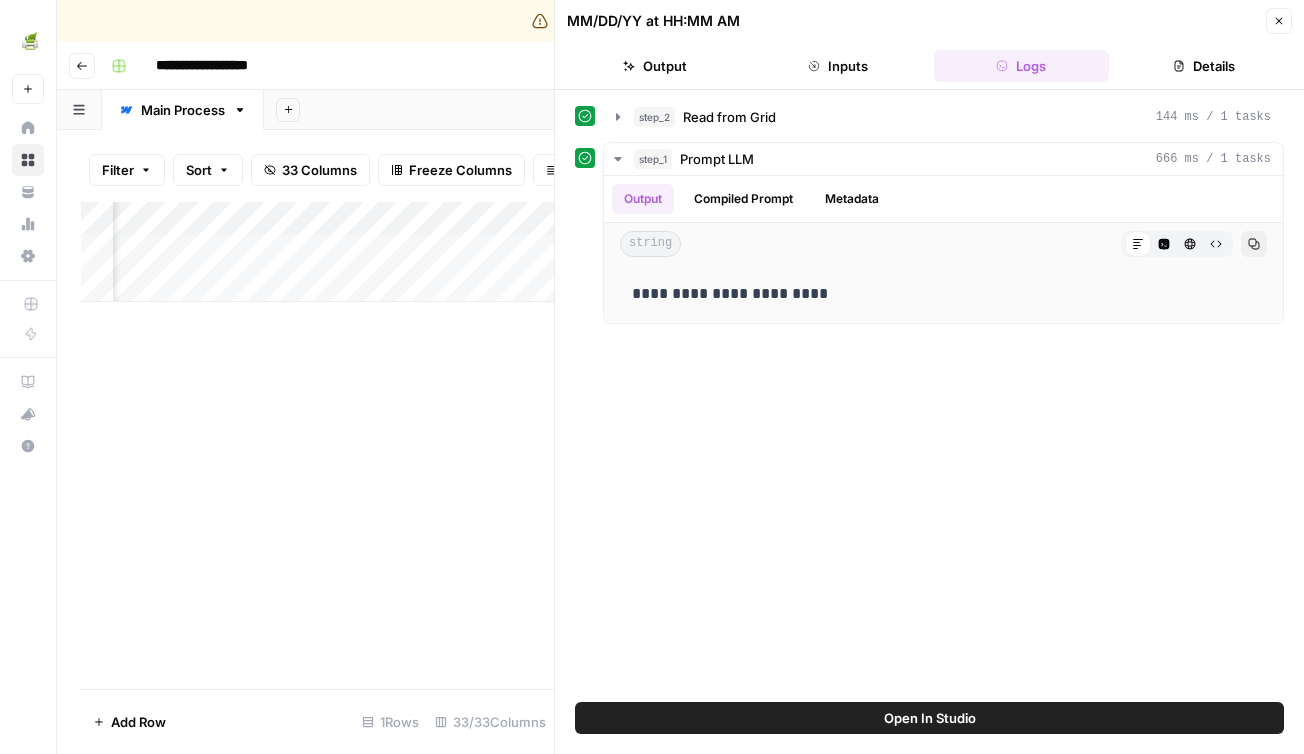 click on "Details" at bounding box center [1204, 66] 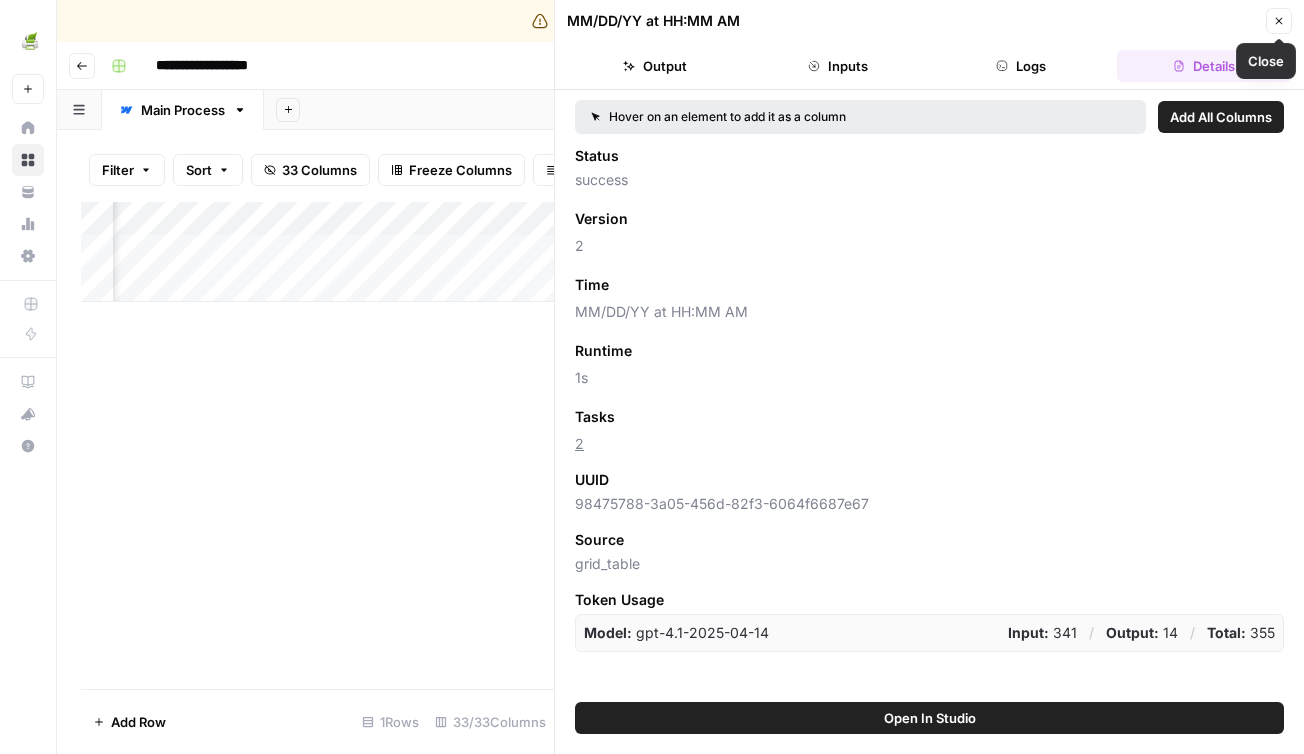 click on "Close" at bounding box center [1279, 21] 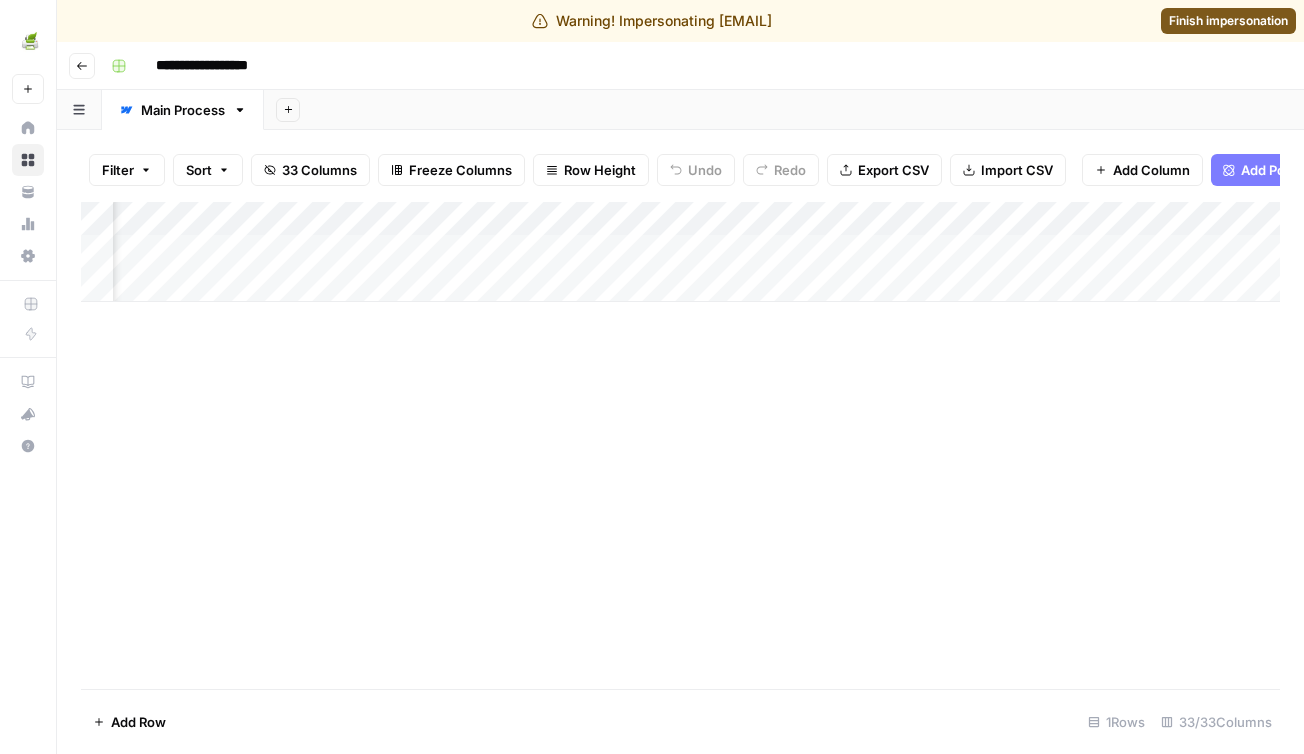 scroll, scrollTop: 0, scrollLeft: 6166, axis: horizontal 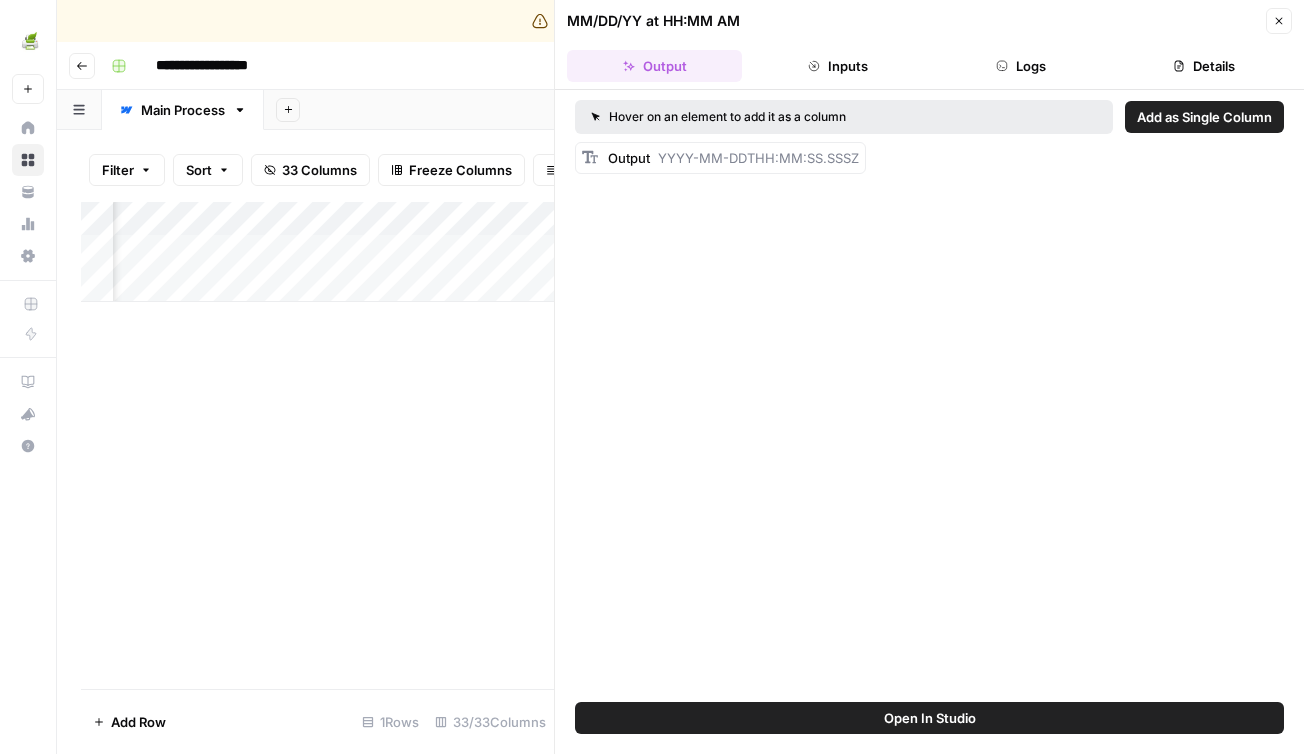 click on "Details" at bounding box center (1204, 66) 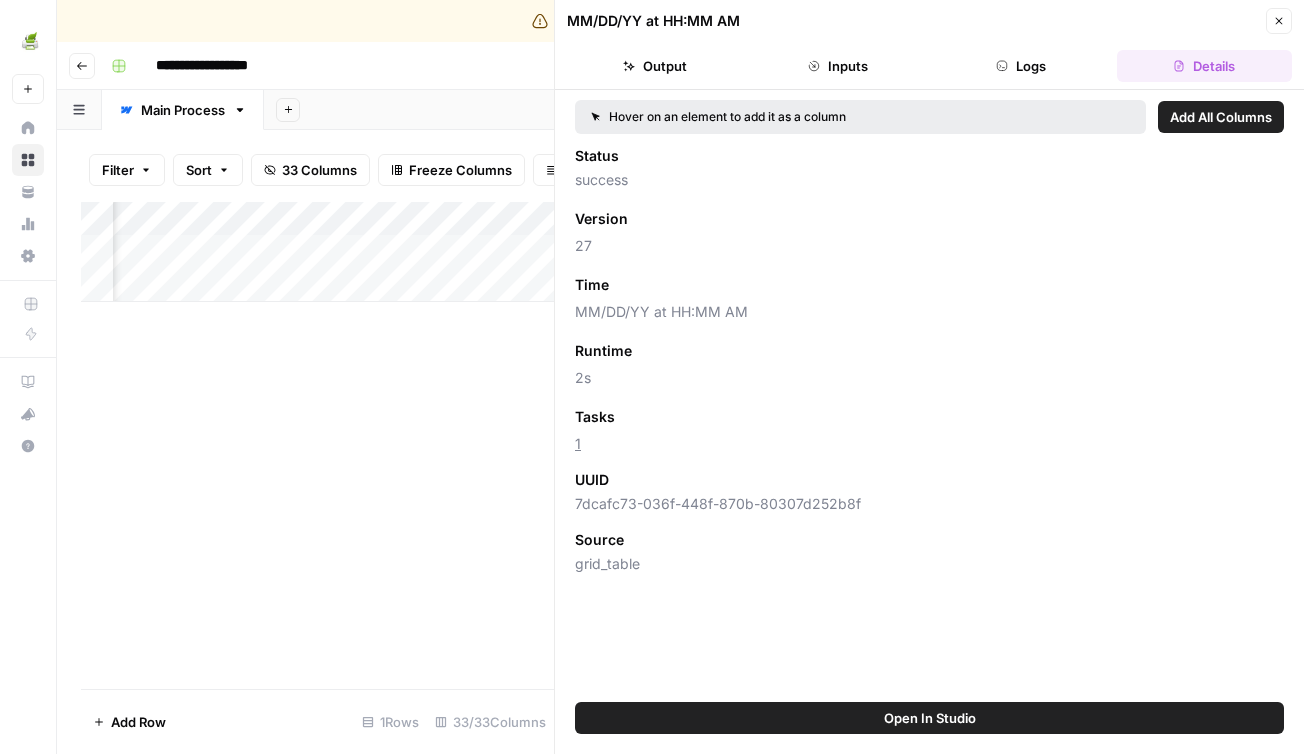 click on "MM/DD/YY at HH:MM AM Close Output Inputs Logs Details" at bounding box center [929, 45] 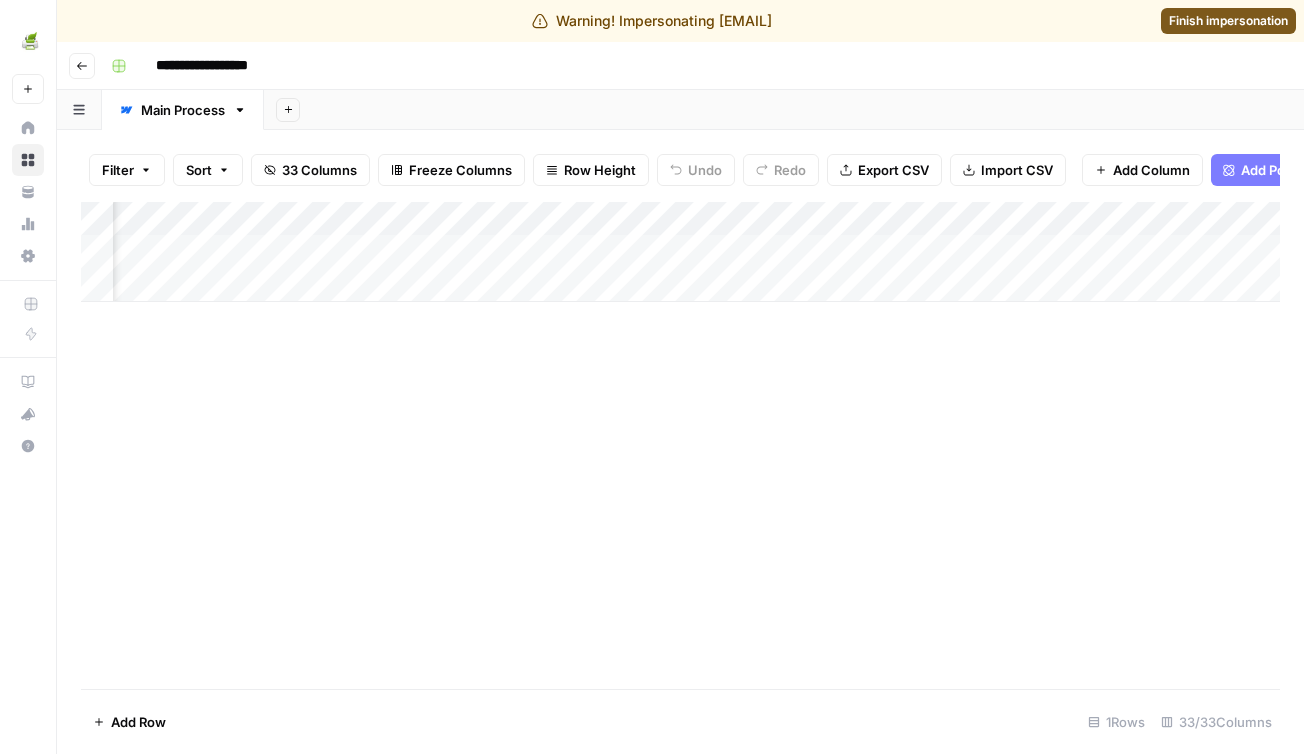 scroll, scrollTop: 0, scrollLeft: 6311, axis: horizontal 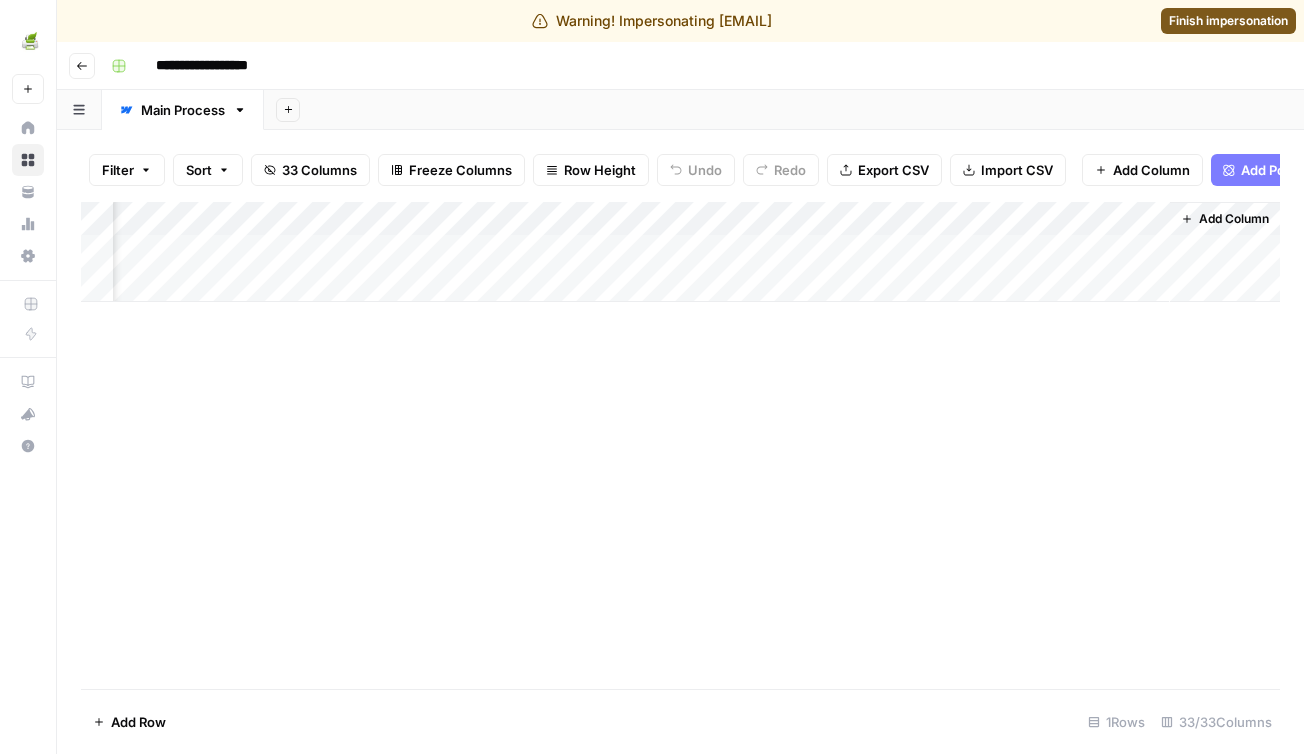 click on "Add Column" at bounding box center (680, 252) 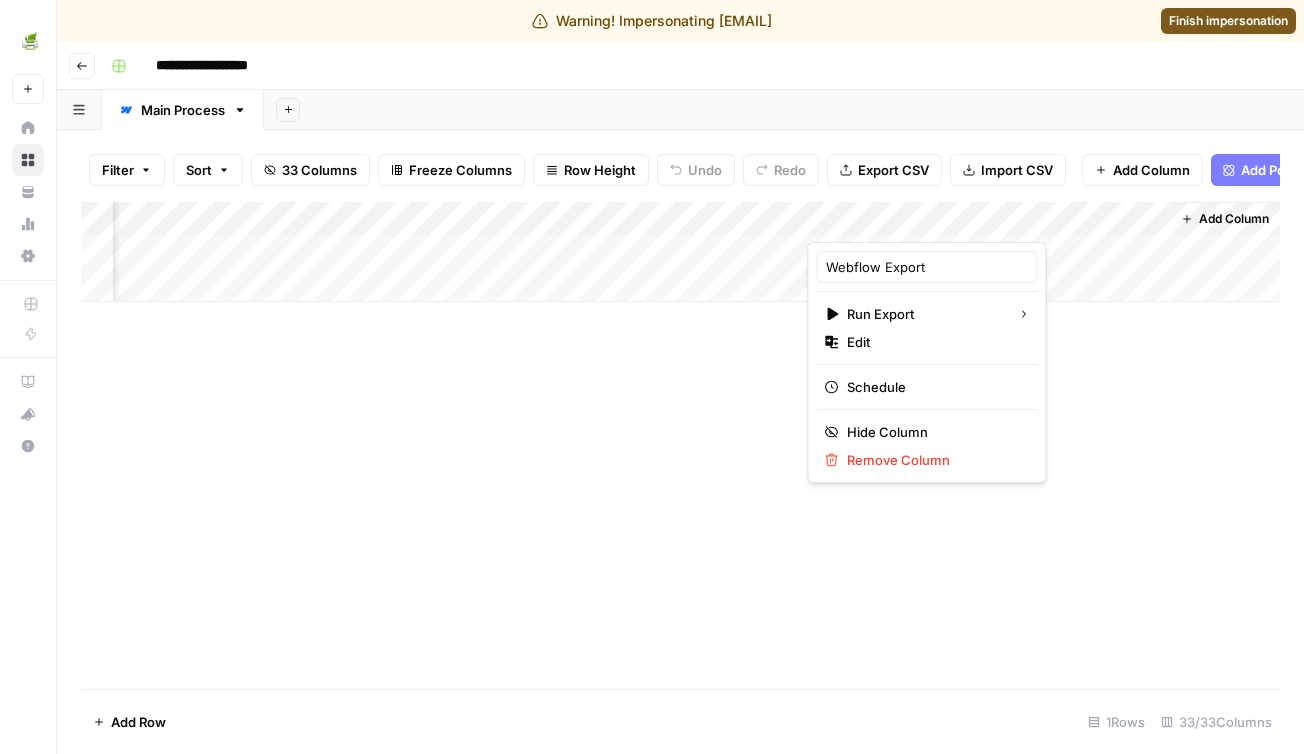 click on "Add Column" at bounding box center [680, 445] 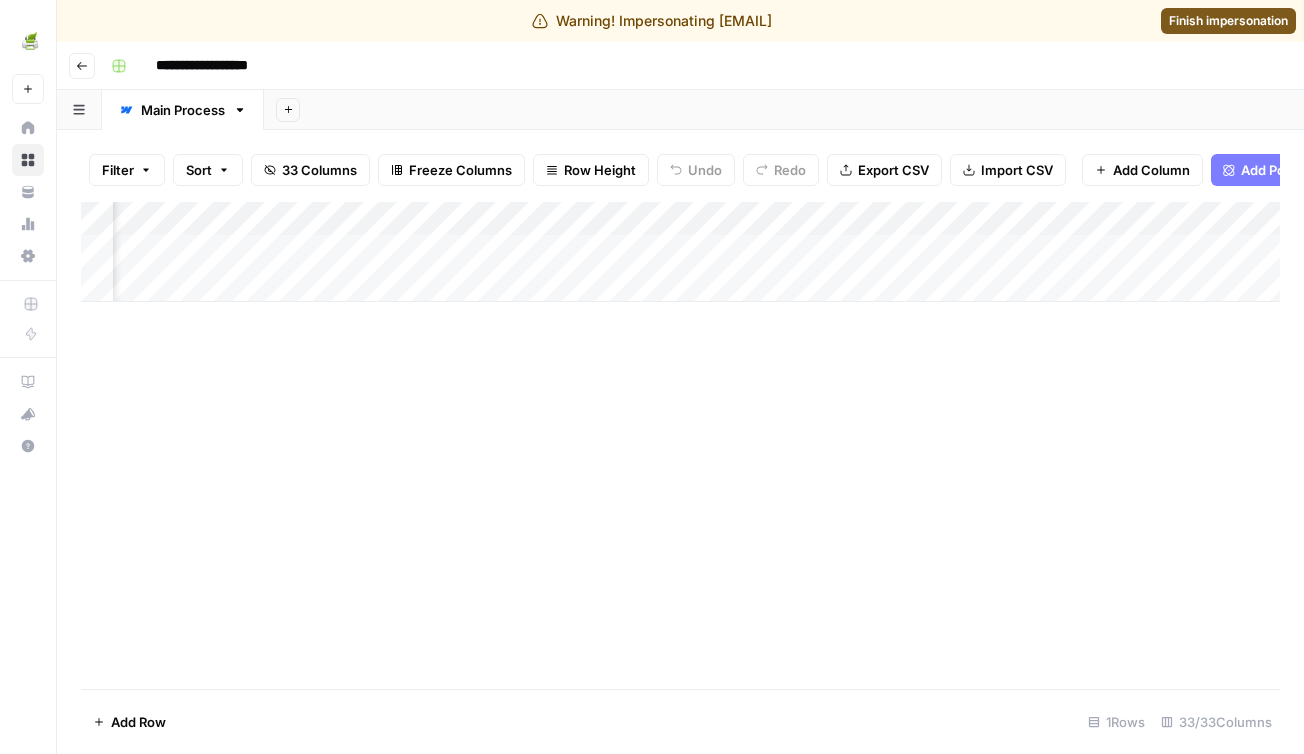scroll, scrollTop: 0, scrollLeft: 2833, axis: horizontal 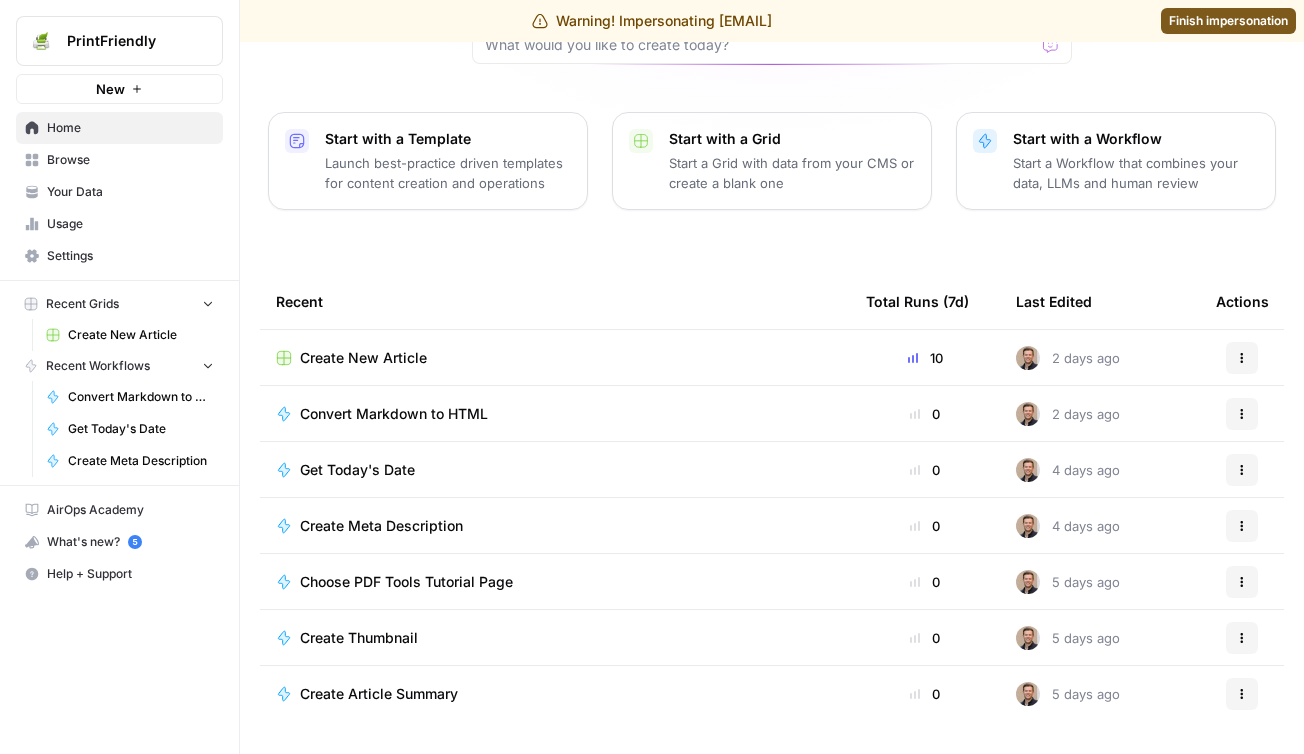 click on "Finish impersonation" at bounding box center (1228, 21) 